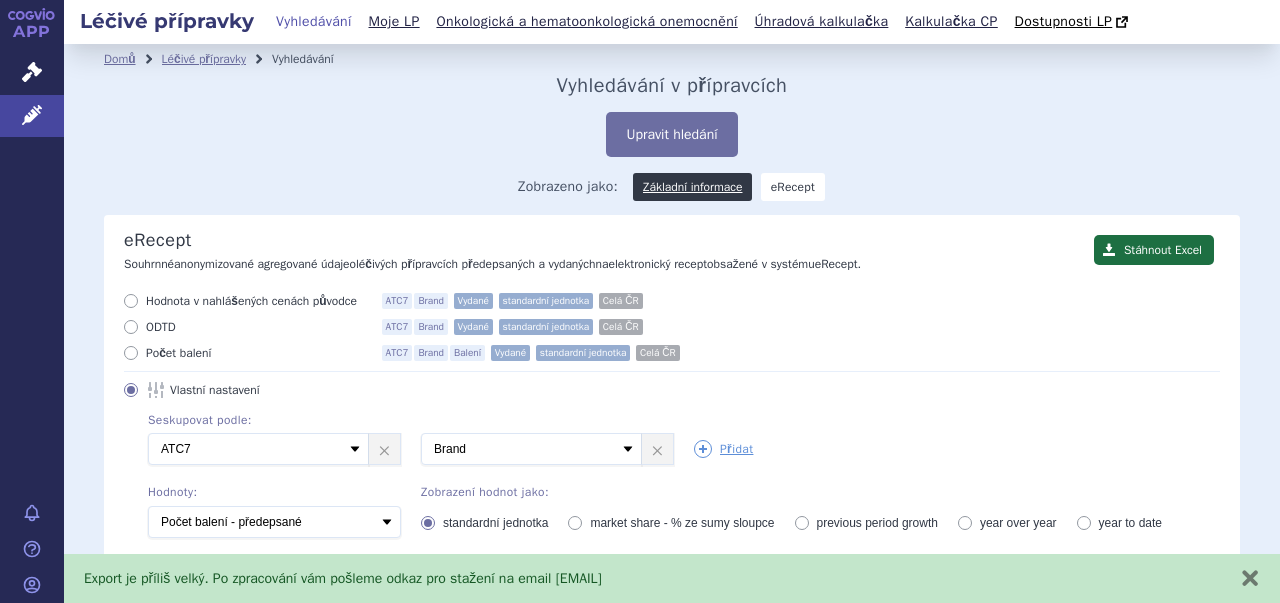 scroll, scrollTop: 0, scrollLeft: 0, axis: both 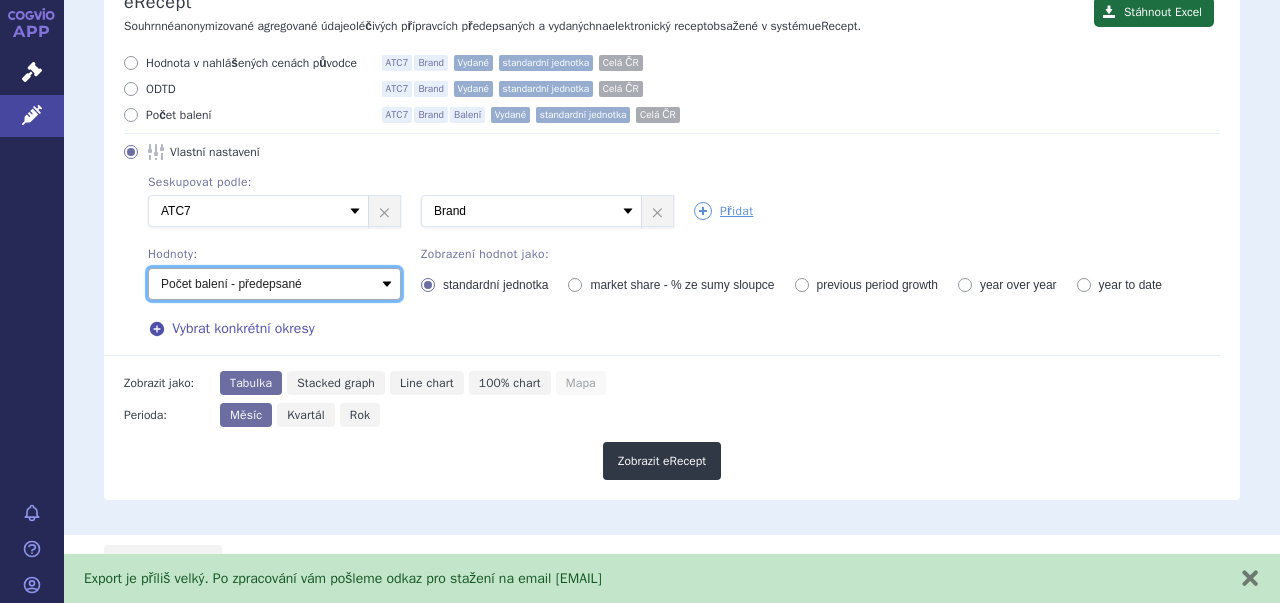 click on "Počet balení - vydané
Hodnota v nahlášených cenách původce - vydané
Hodnota v maximálních úhradách - vydané
ODTD - vydané
Počet balení - předepsané
Hodnota v nahlášených cenách původce - předepsané
Hodnota v maximálních úhradách - předepsané
ODTD - předepsané
Počet balení - rozdíl
Hodnota v nahlášených cenách původce - rozdíl
Hodnota v maximálních úhradách - rozdíl
ODTD - rozdíl
% zaměňování" at bounding box center (274, 284) 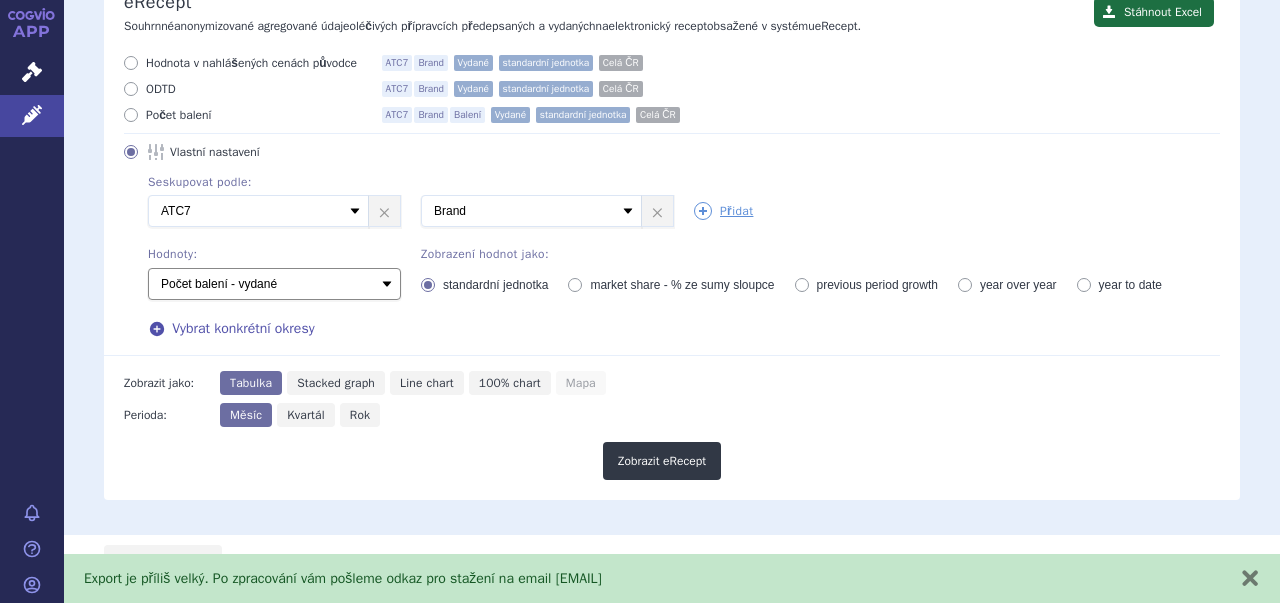 click on "Počet balení - vydané
Hodnota v nahlášených cenách původce - vydané
Hodnota v maximálních úhradách - vydané
ODTD - vydané
Počet balení - předepsané
Hodnota v nahlášených cenách původce - předepsané
Hodnota v maximálních úhradách - předepsané
ODTD - předepsané
Počet balení - rozdíl
Hodnota v nahlášených cenách původce - rozdíl
Hodnota v maximálních úhradách - rozdíl
ODTD - rozdíl
% zaměňování" at bounding box center (274, 284) 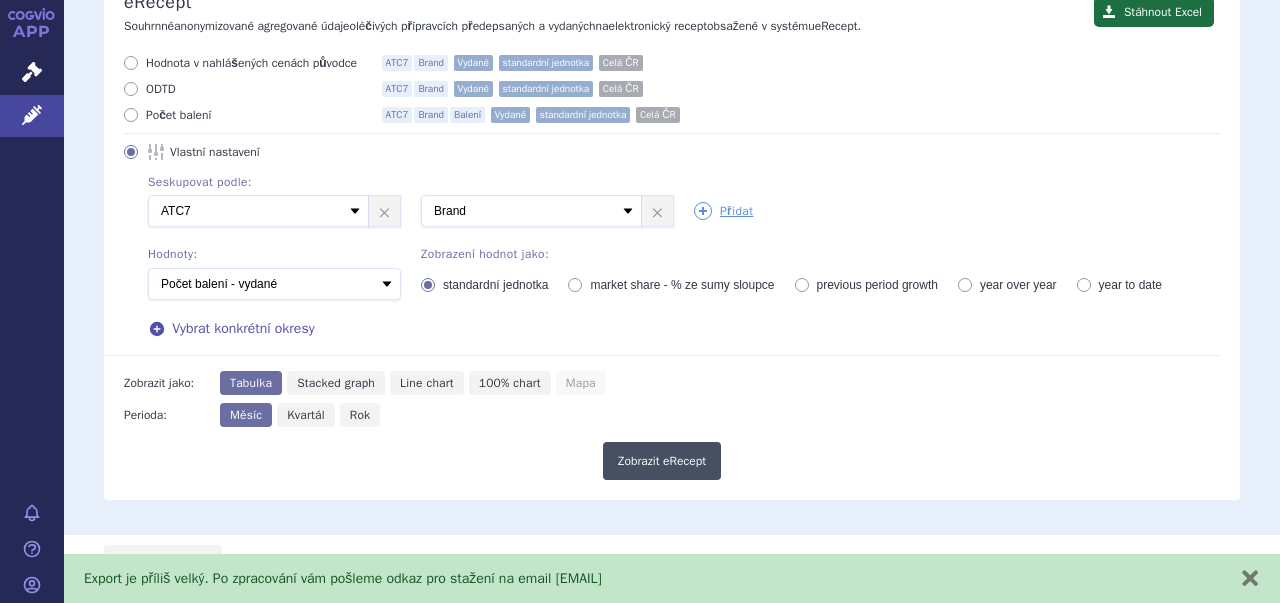 click on "Zobrazit eRecept" at bounding box center (662, 461) 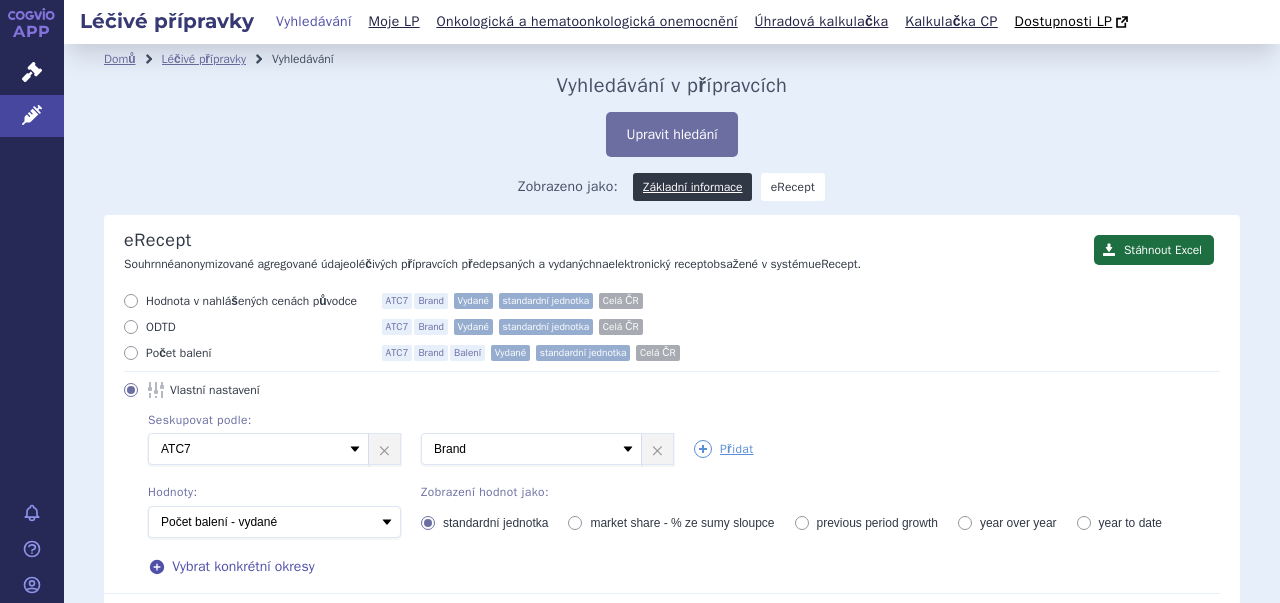 scroll, scrollTop: 0, scrollLeft: 0, axis: both 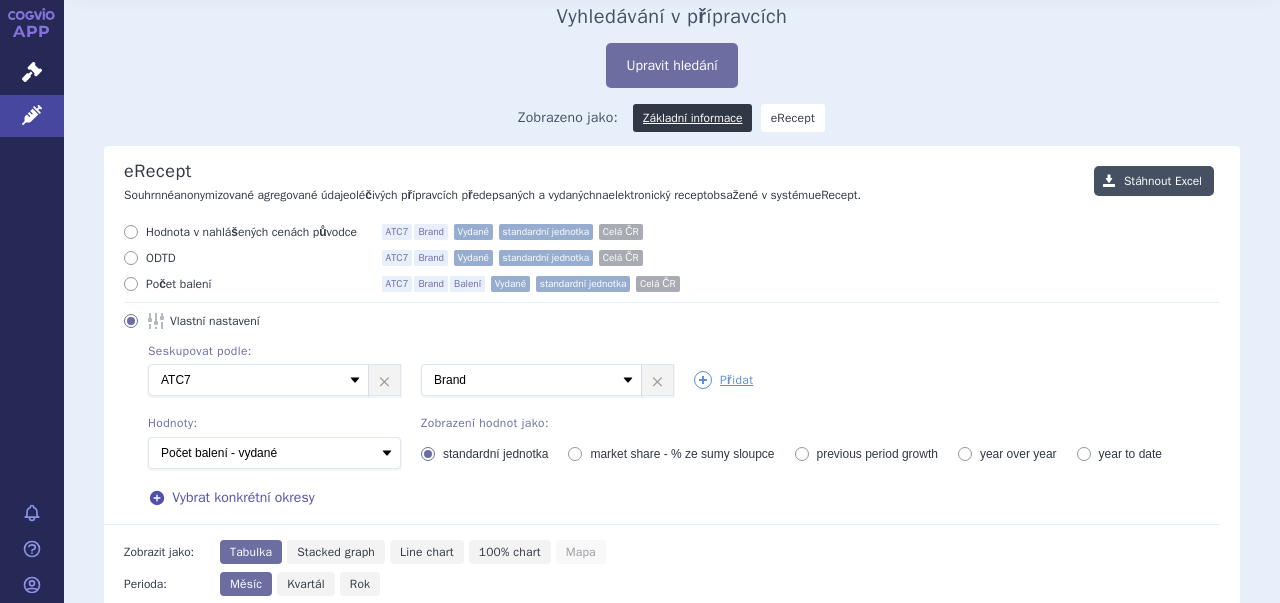 click on "Stáhnout Excel" at bounding box center [1154, 181] 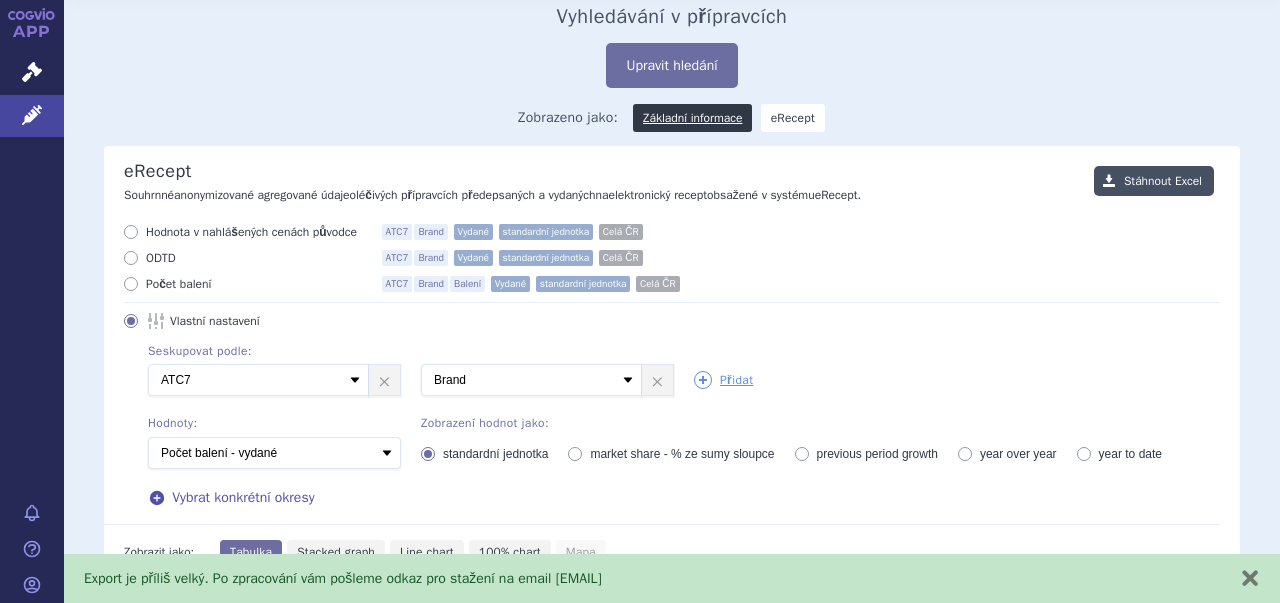 click on "Stáhnout Excel" at bounding box center (1154, 181) 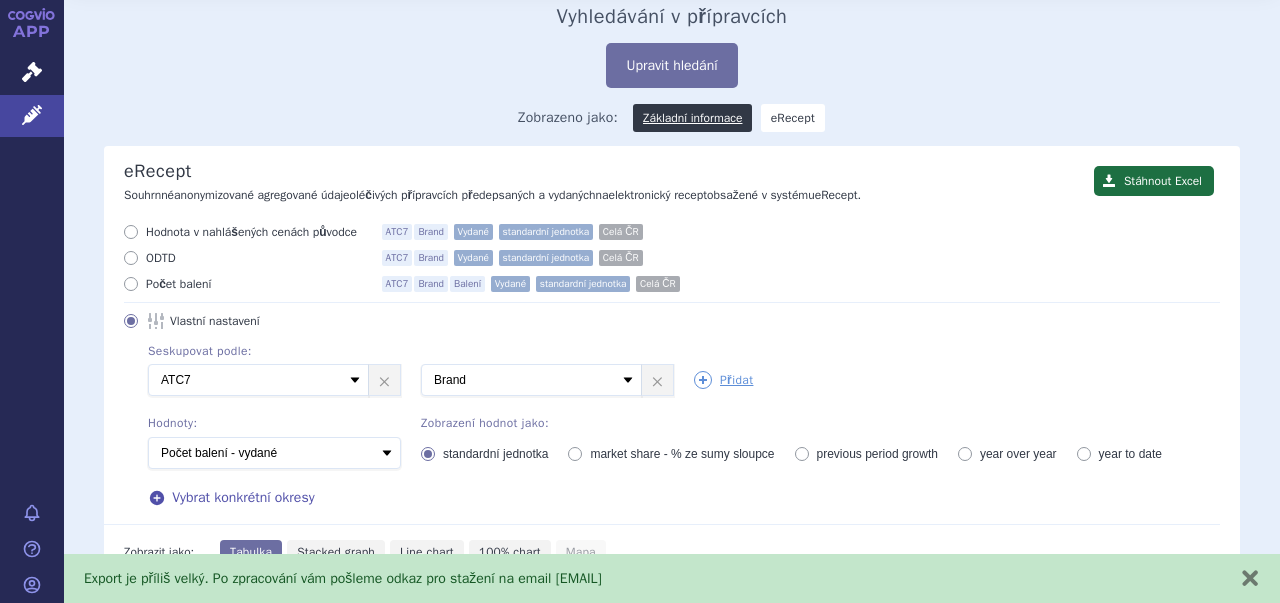 click on "Domů
Léčivé přípravky
Vyhledávání
Vyhledávání v přípravcích
Upravit hledání
odstranit
Vše
Přípravek/SUKL kód
C09BB04" at bounding box center (672, 336) 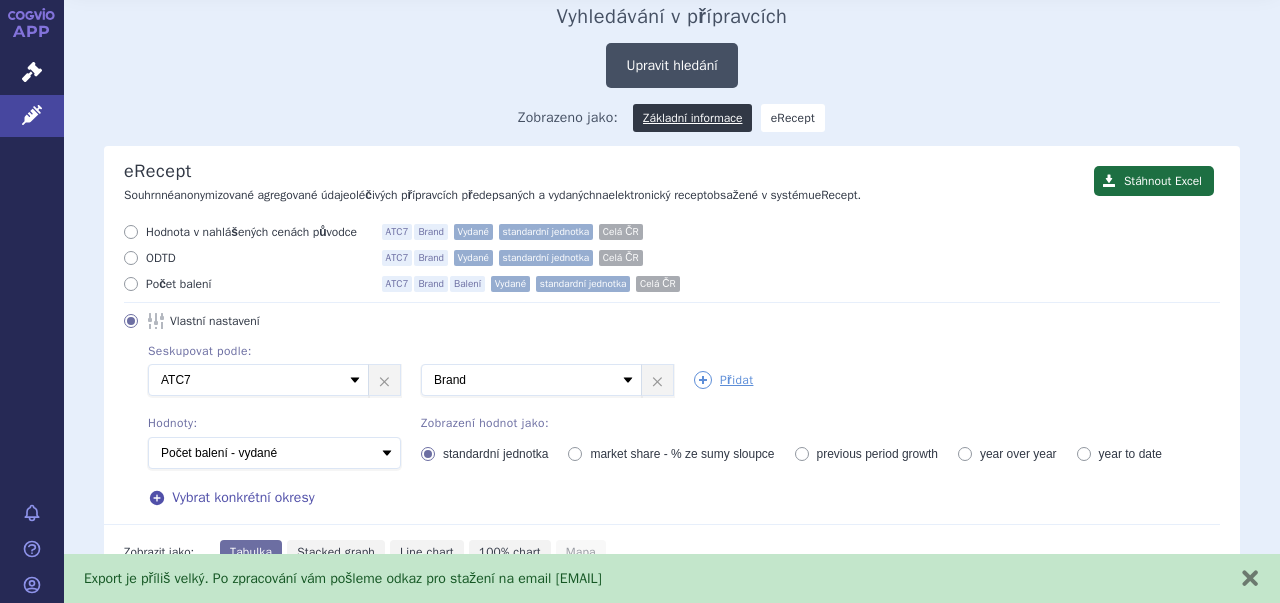 click on "Upravit hledání" at bounding box center [671, 65] 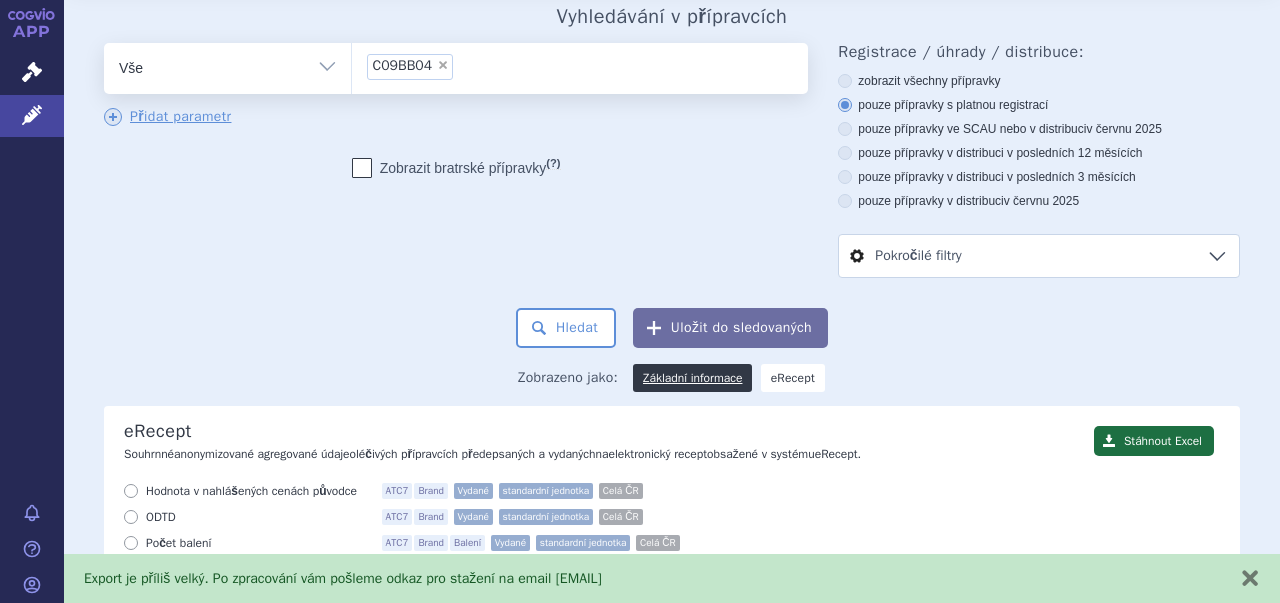 click on "×" at bounding box center (443, 65) 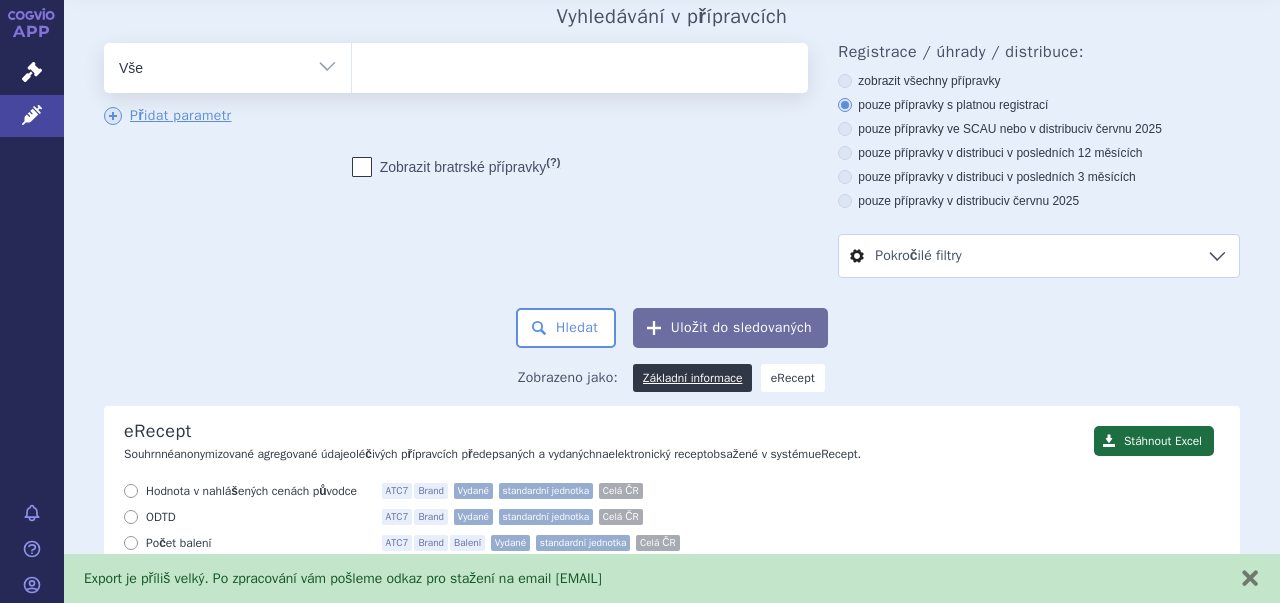 type on "B01AF03" 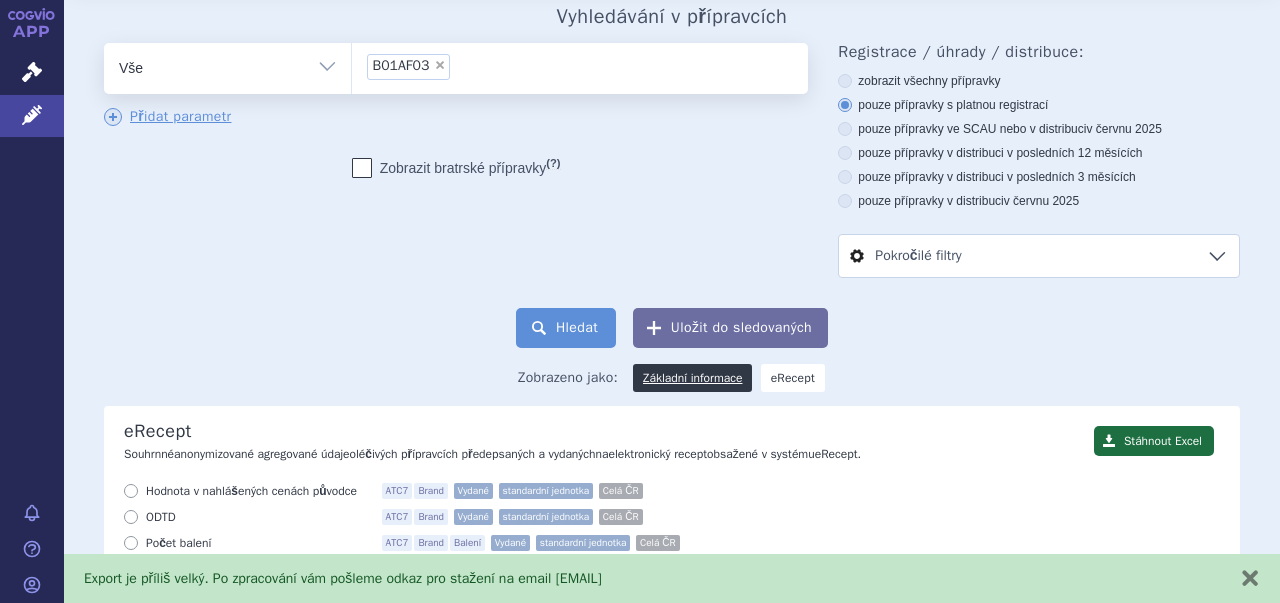 click on "Hledat" at bounding box center (566, 328) 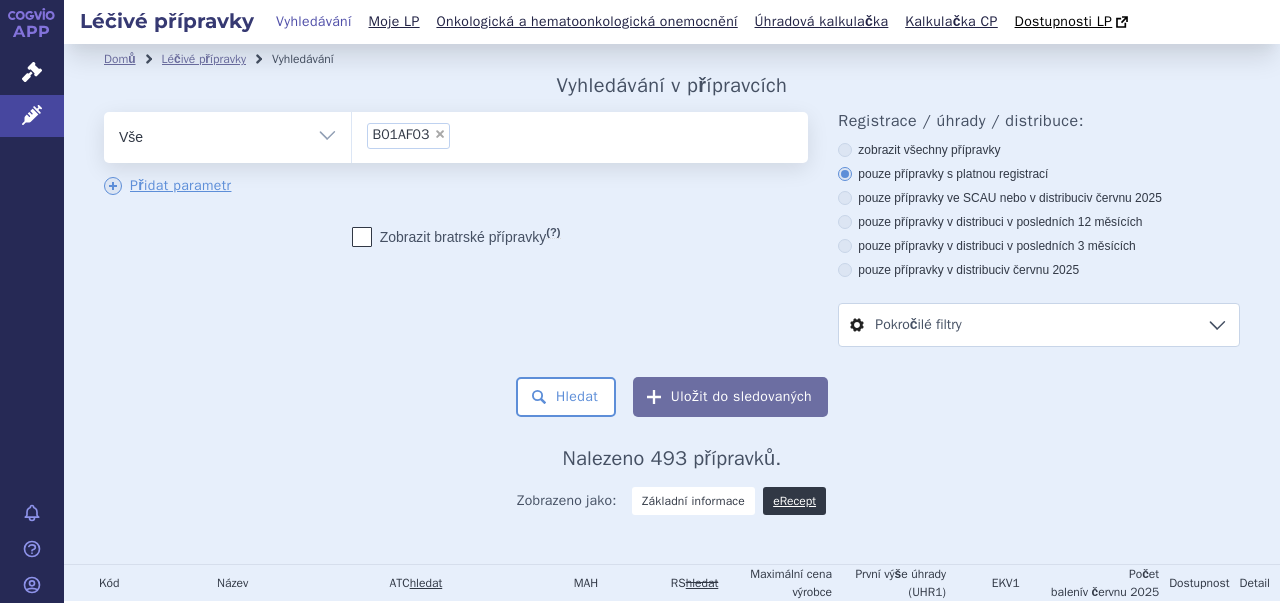 scroll, scrollTop: 0, scrollLeft: 0, axis: both 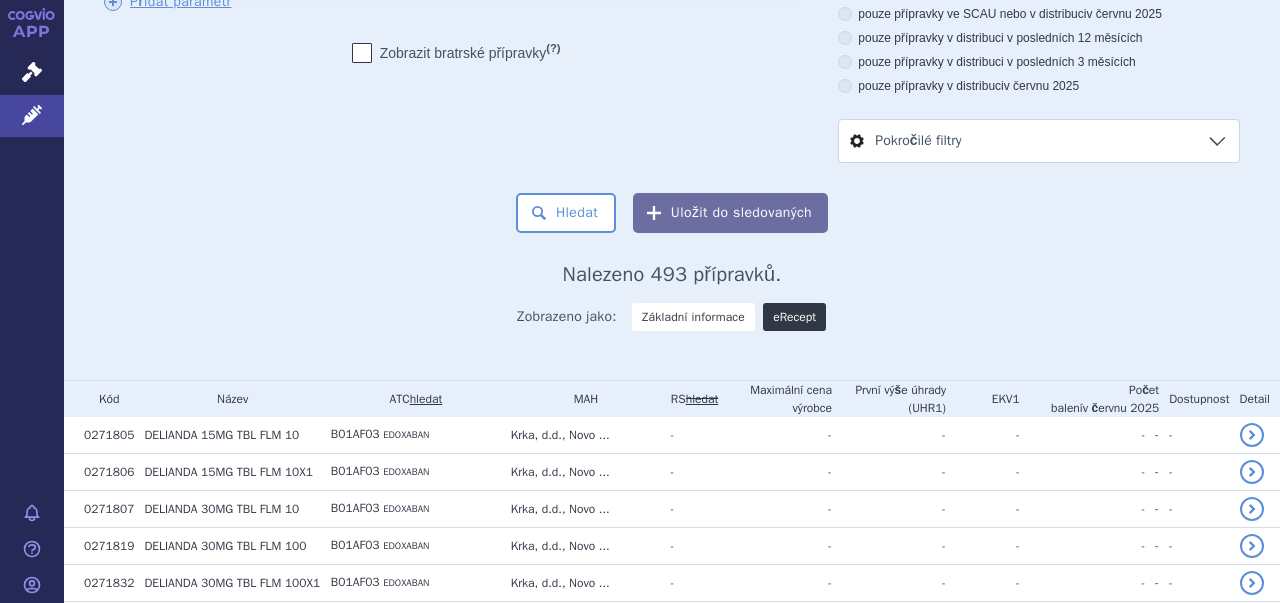 click on "eRecept" at bounding box center [794, 317] 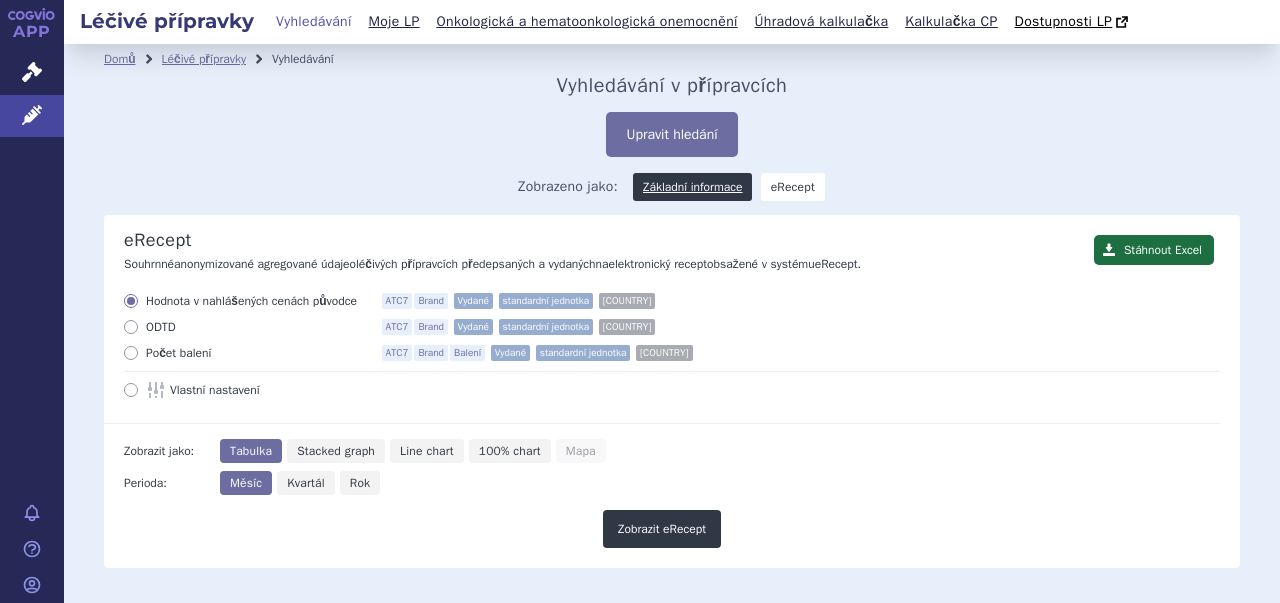 scroll, scrollTop: 0, scrollLeft: 0, axis: both 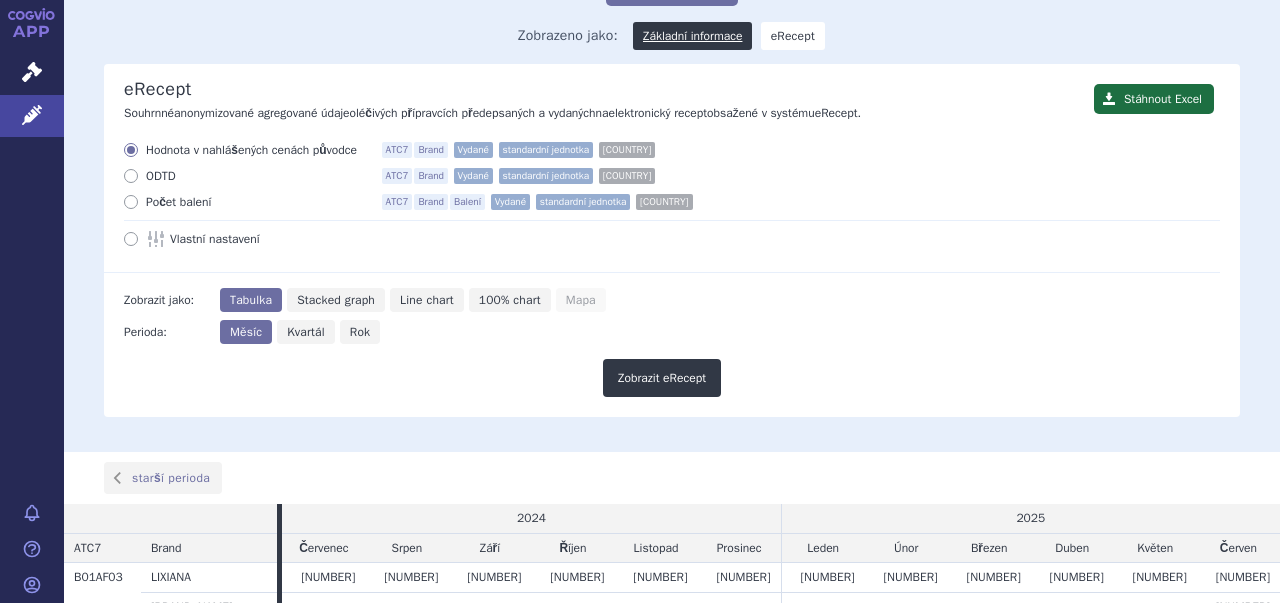 click on "Počet balení" at bounding box center [256, 202] 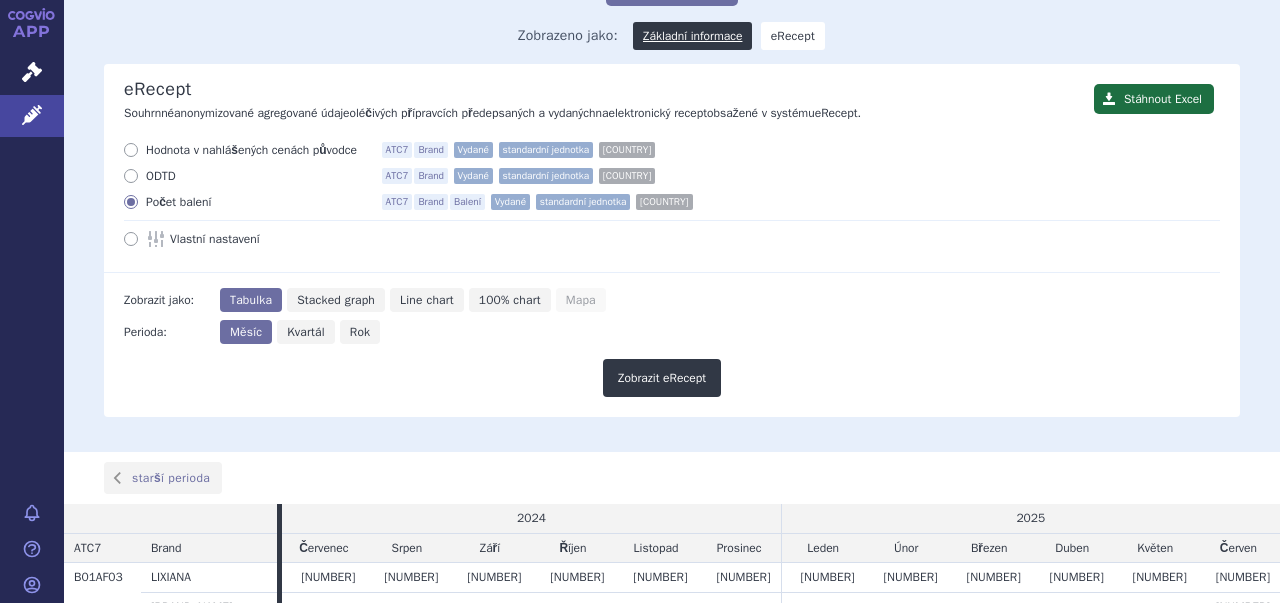 click on "Vlastní nastavení" at bounding box center (280, 239) 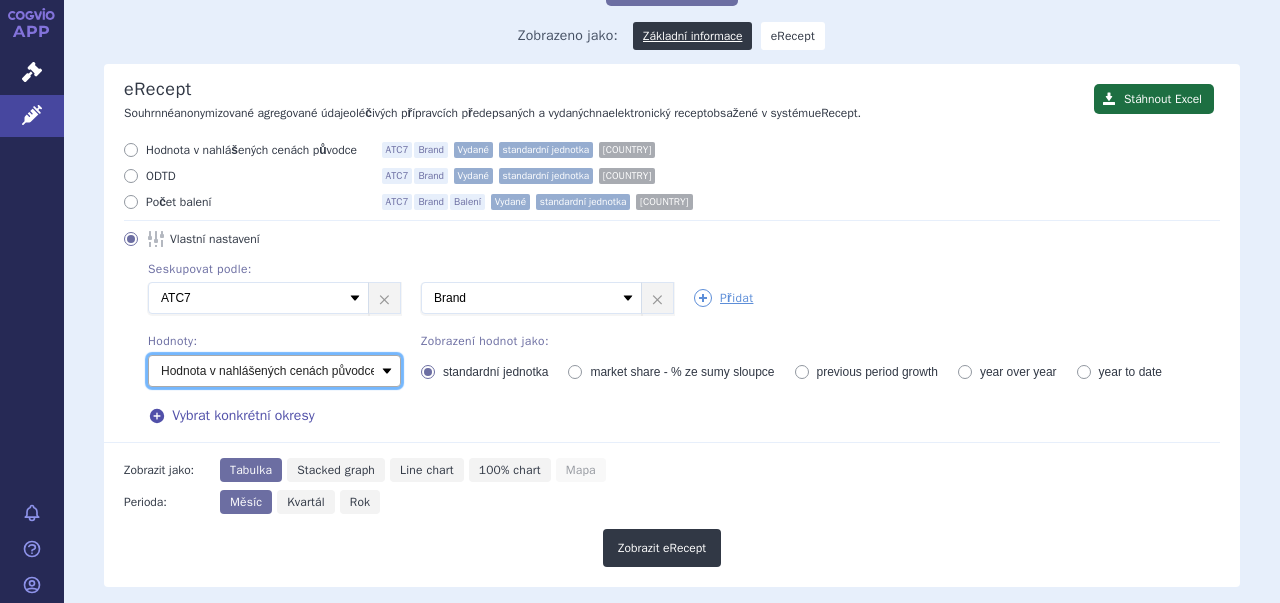 click on "Počet balení - vydané
Hodnota v nahlášených cenách původce - vydané
Hodnota v maximálních úhradách - vydané
ODTD - vydané
Počet balení - předepsané
Hodnota v nahlášených cenách původce - předepsané
Hodnota v maximálních úhradách - předepsané
ODTD - předepsané
Počet balení - rozdíl
Hodnota v nahlášených cenách původce - rozdíl
Hodnota v maximálních úhradách - rozdíl
ODTD - rozdíl
% zaměňování" at bounding box center (274, 371) 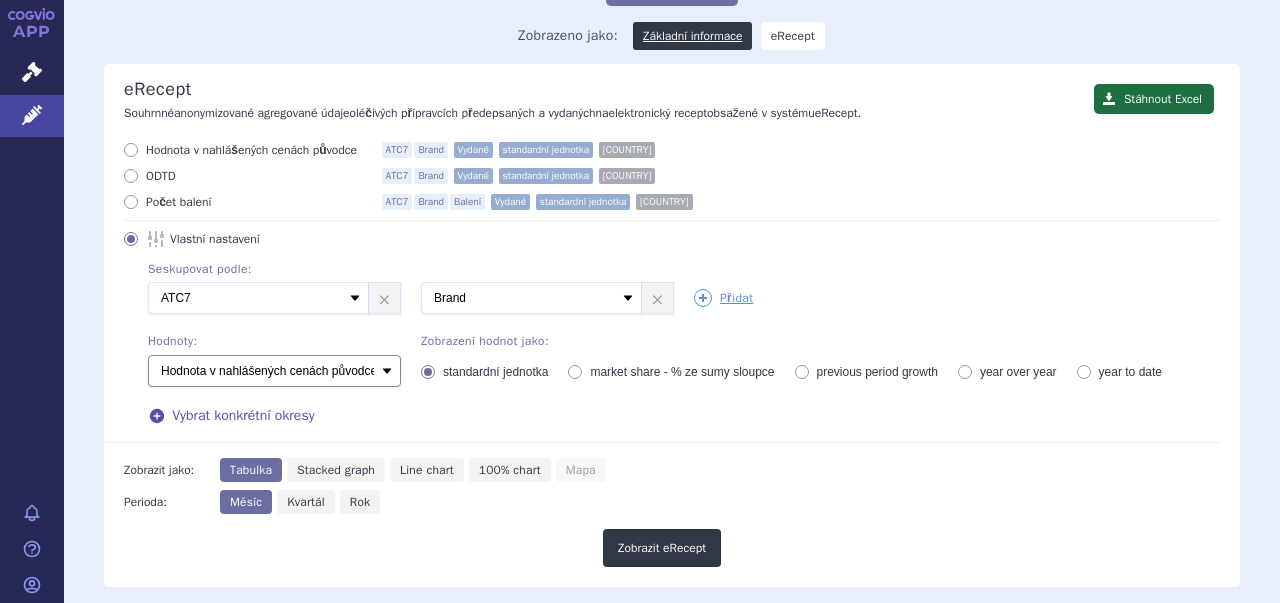 click on "Počet balení - vydané
Hodnota v nahlášených cenách původce - vydané
Hodnota v maximálních úhradách - vydané
ODTD - vydané
Počet balení - předepsané
Hodnota v nahlášených cenách původce - předepsané
Hodnota v maximálních úhradách - předepsané
ODTD - předepsané
Počet balení - rozdíl
Hodnota v nahlášených cenách původce - rozdíl
Hodnota v maximálních úhradách - rozdíl
ODTD - rozdíl
% zaměňování" at bounding box center (274, 371) 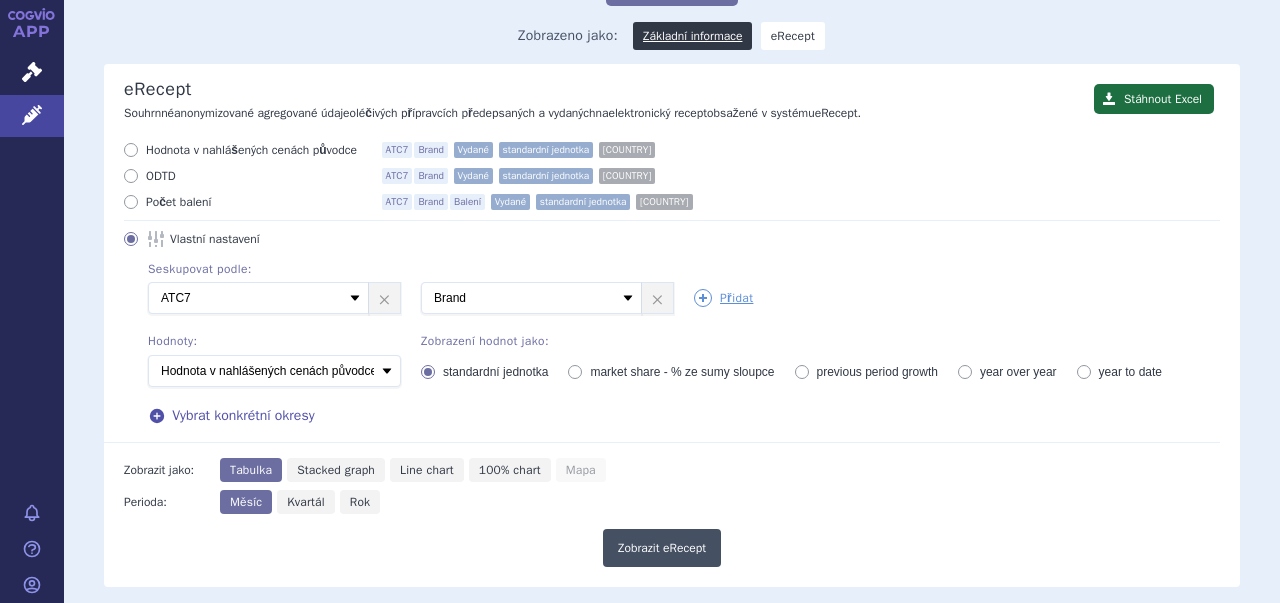 click on "Zobrazit eRecept" at bounding box center (662, 548) 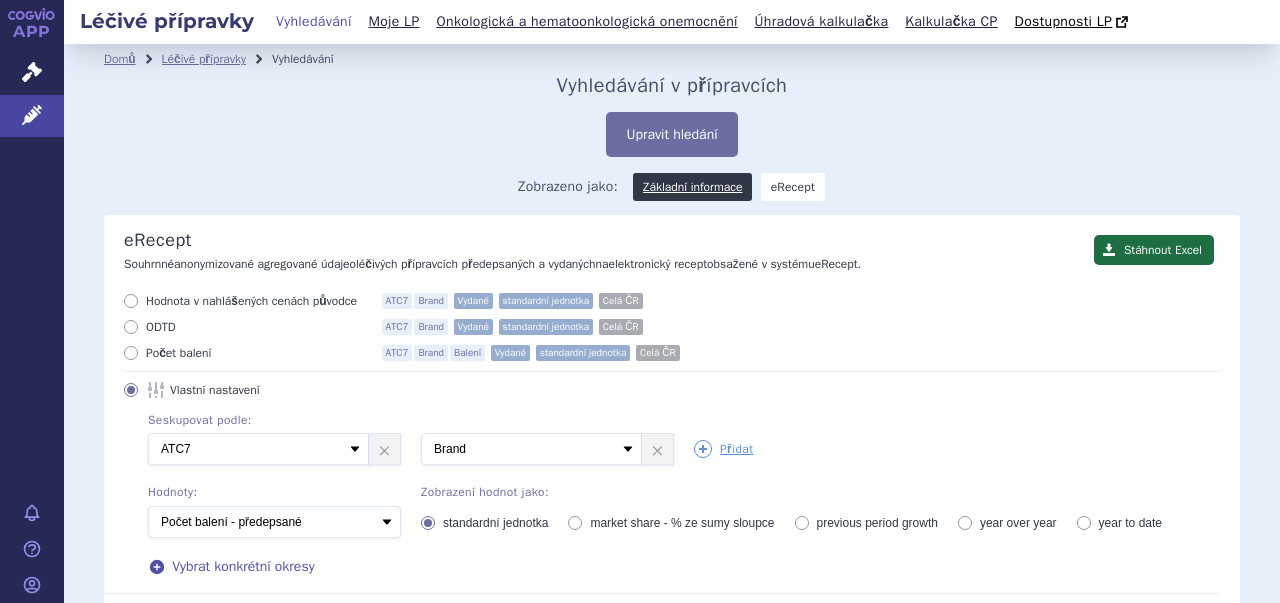scroll, scrollTop: 0, scrollLeft: 0, axis: both 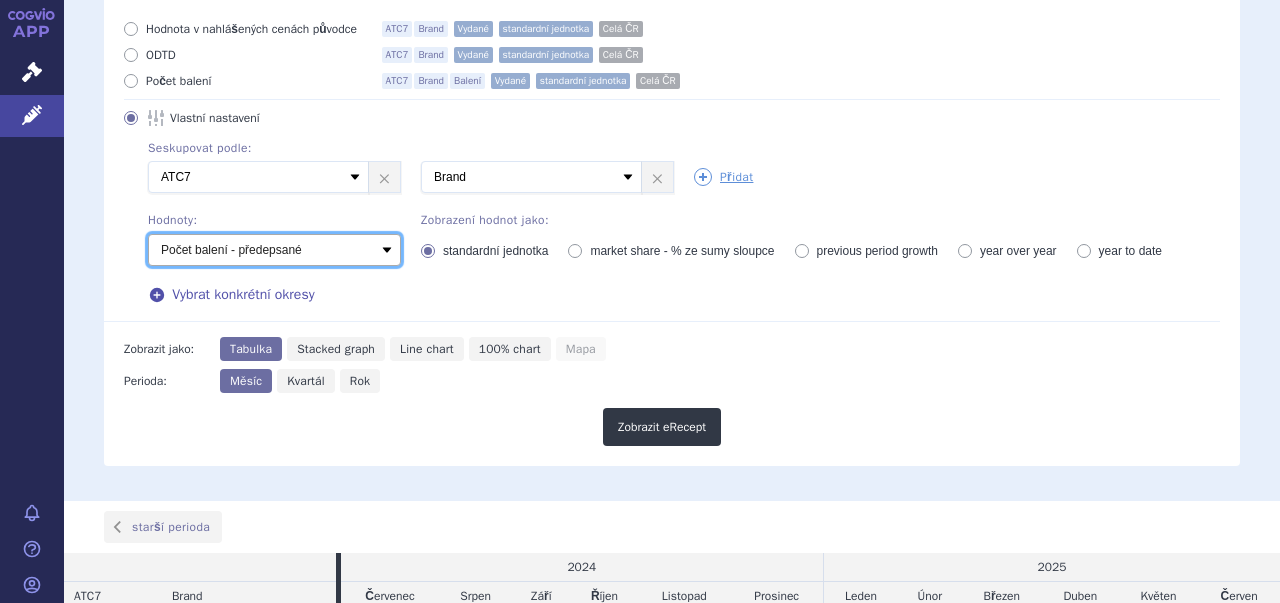 click on "Počet balení - vydané
Hodnota v nahlášených cenách původce - vydané
Hodnota v maximálních úhradách - vydané
ODTD - vydané
Počet balení - předepsané
Hodnota v nahlášených cenách původce - předepsané
Hodnota v maximálních úhradách - předepsané
ODTD - předepsané
Počet balení - rozdíl
Hodnota v nahlášených cenách původce - rozdíl
Hodnota v maximálních úhradách - rozdíl
ODTD - rozdíl
% zaměňování" at bounding box center (274, 250) 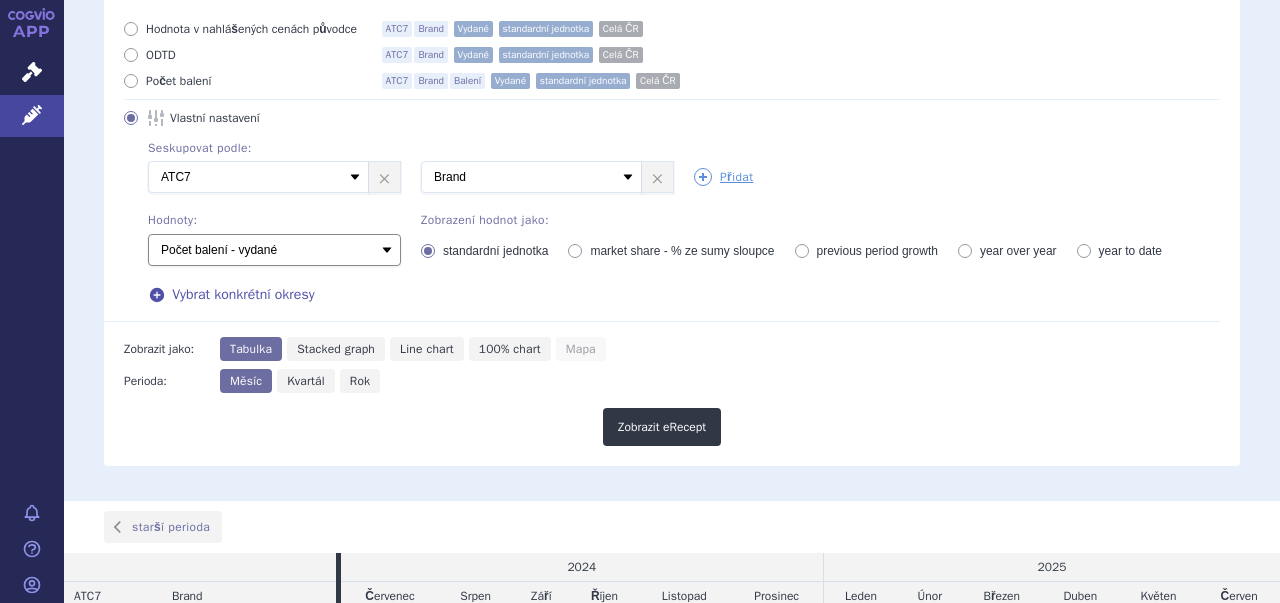 click on "Počet balení - vydané
Hodnota v nahlášených cenách původce - vydané
Hodnota v maximálních úhradách - vydané
ODTD - vydané
Počet balení - předepsané
Hodnota v nahlášených cenách původce - předepsané
Hodnota v maximálních úhradách - předepsané
ODTD - předepsané
Počet balení - rozdíl
Hodnota v nahlášených cenách původce - rozdíl
Hodnota v maximálních úhradách - rozdíl
ODTD - rozdíl
% zaměňování" at bounding box center [274, 250] 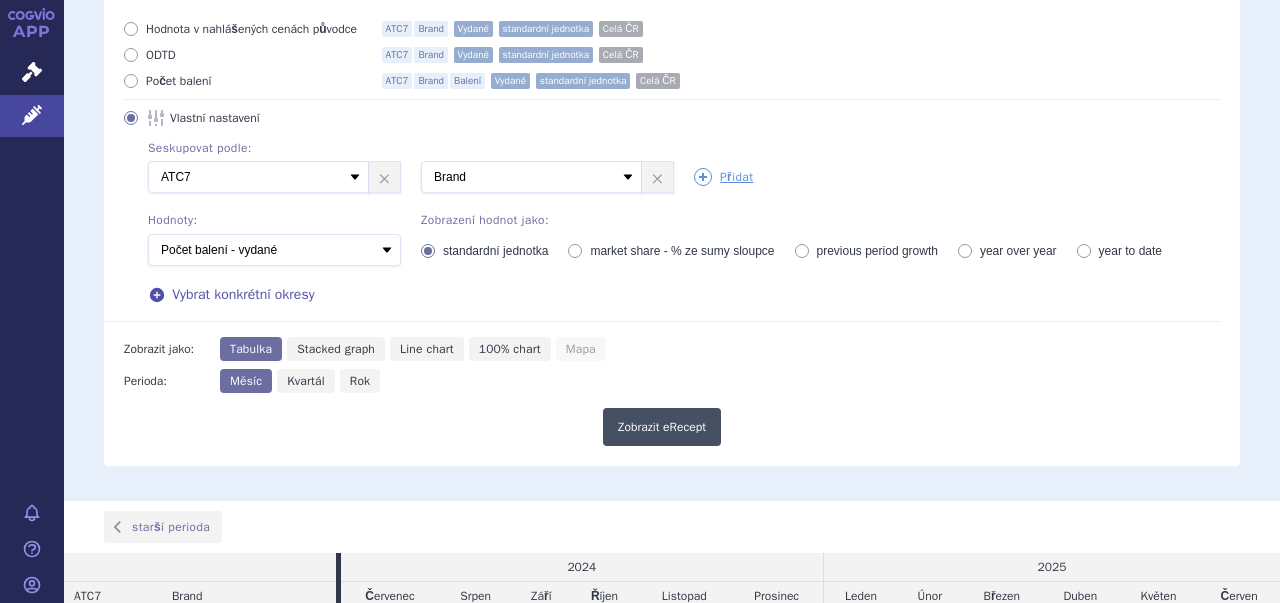 click on "Zobrazit eRecept" at bounding box center [662, 427] 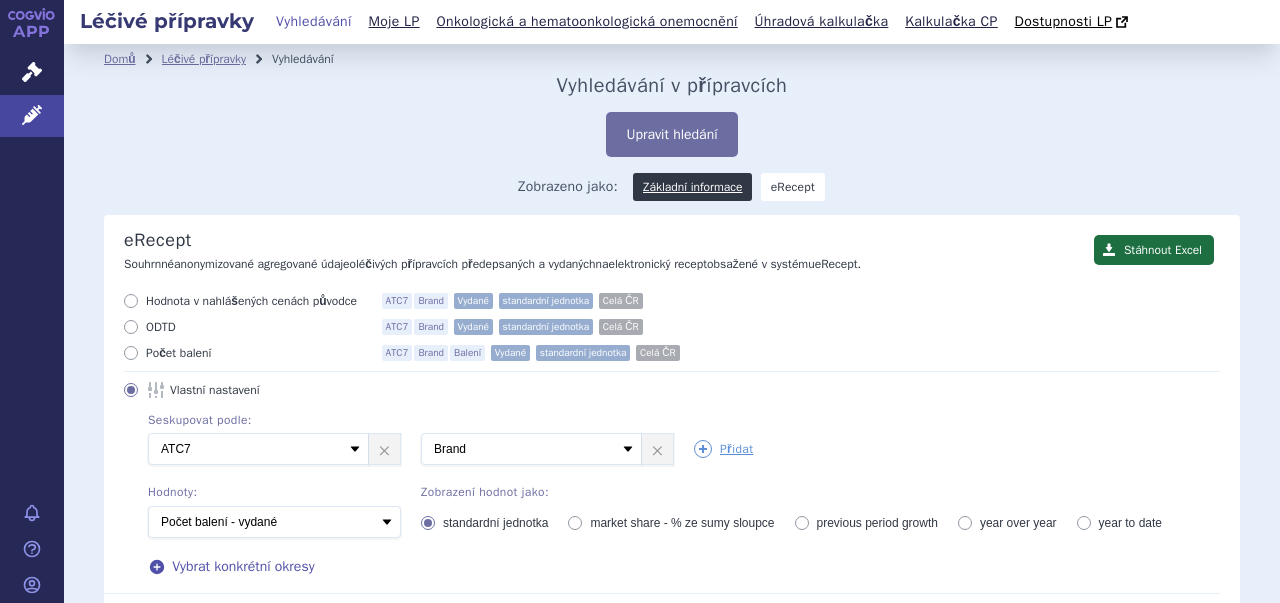 scroll, scrollTop: 0, scrollLeft: 0, axis: both 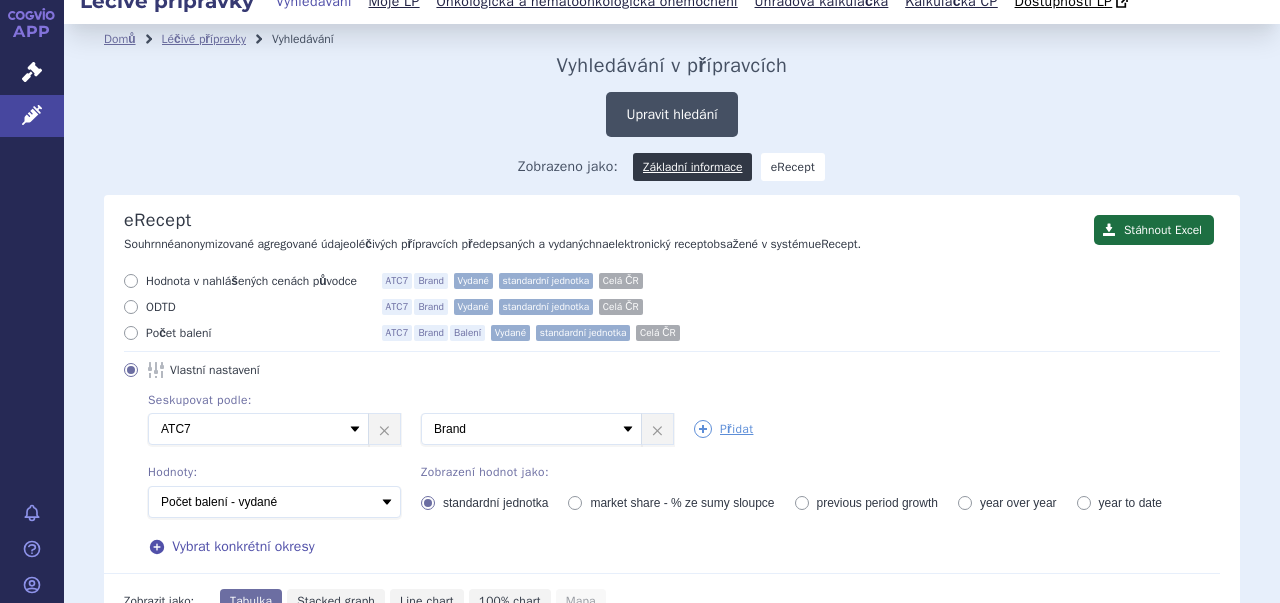 click on "Upravit hledání" at bounding box center [671, 114] 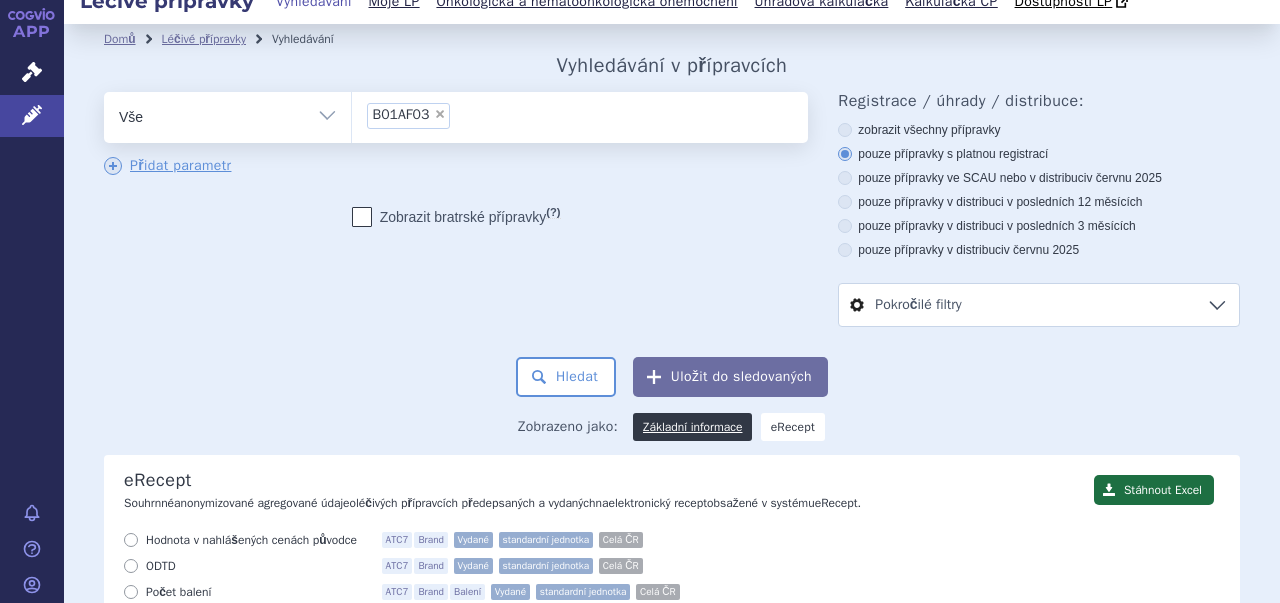 click on "×" at bounding box center (440, 114) 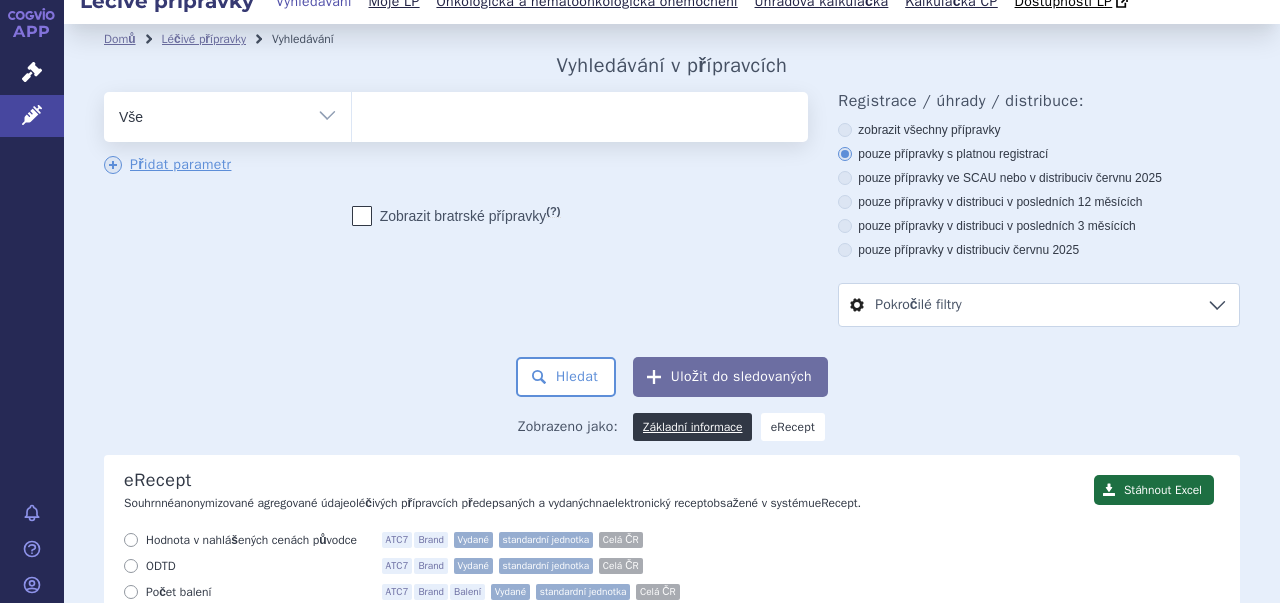 paste on "B01AE07" 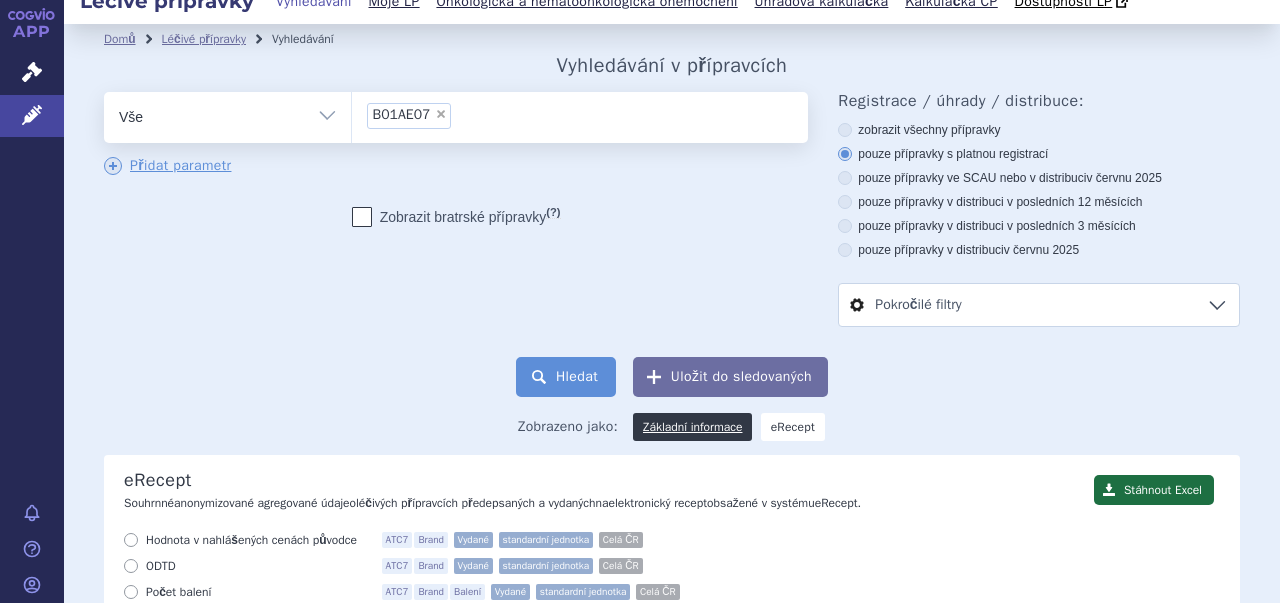 click on "Hledat" at bounding box center (566, 377) 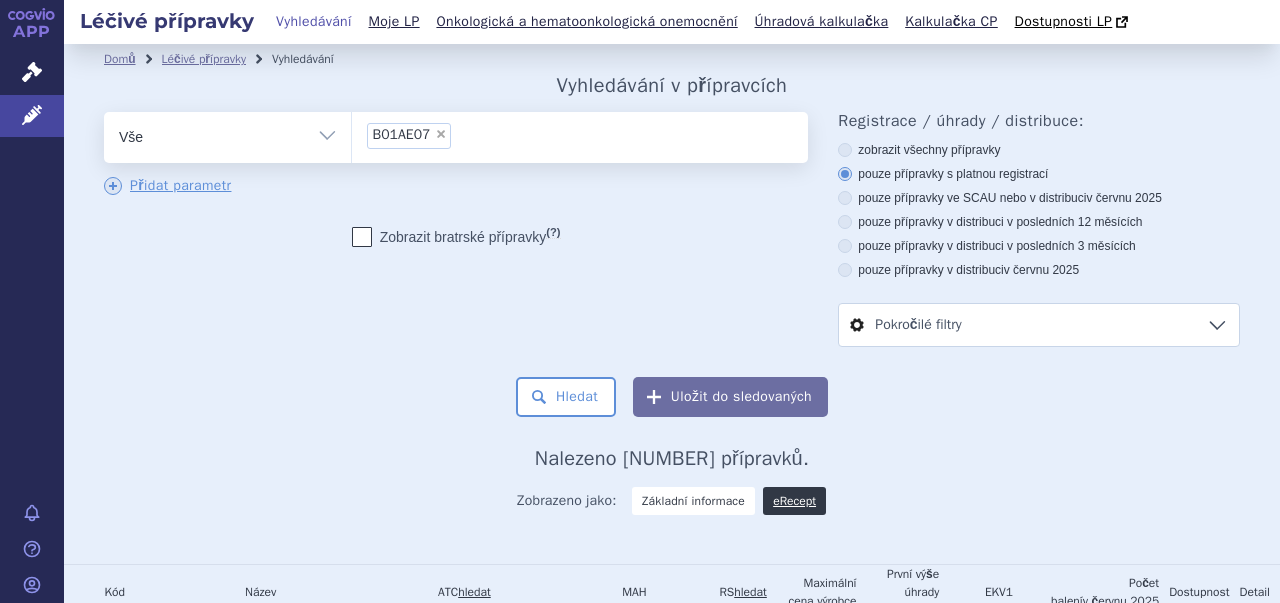 scroll, scrollTop: 0, scrollLeft: 0, axis: both 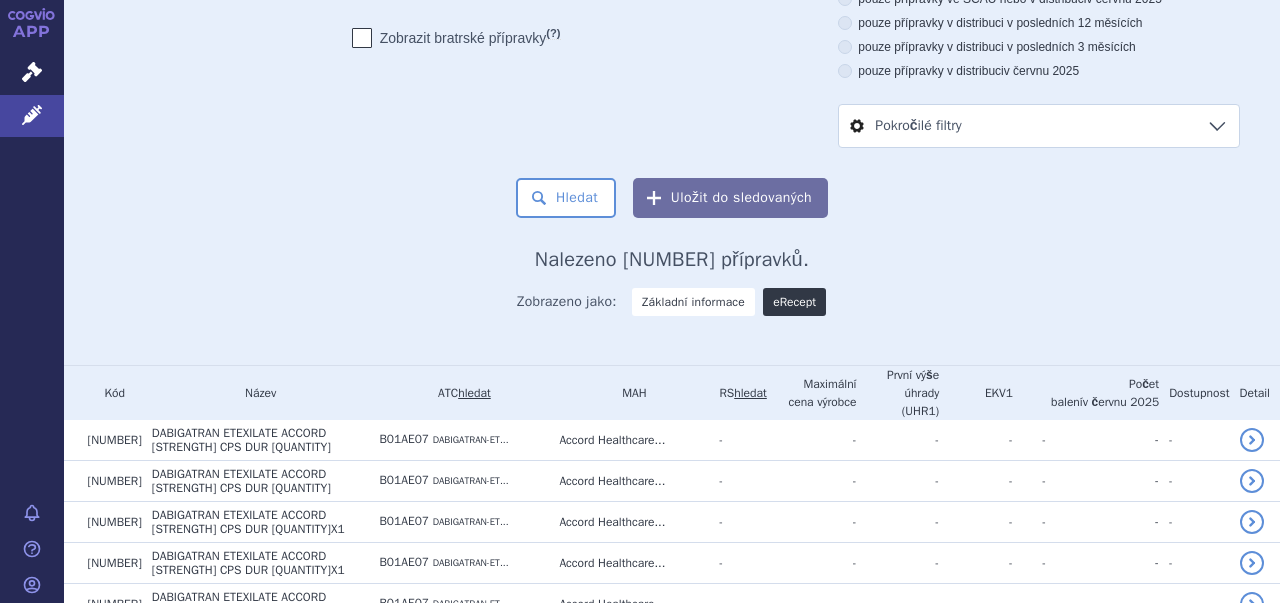 click on "eRecept" at bounding box center [794, 302] 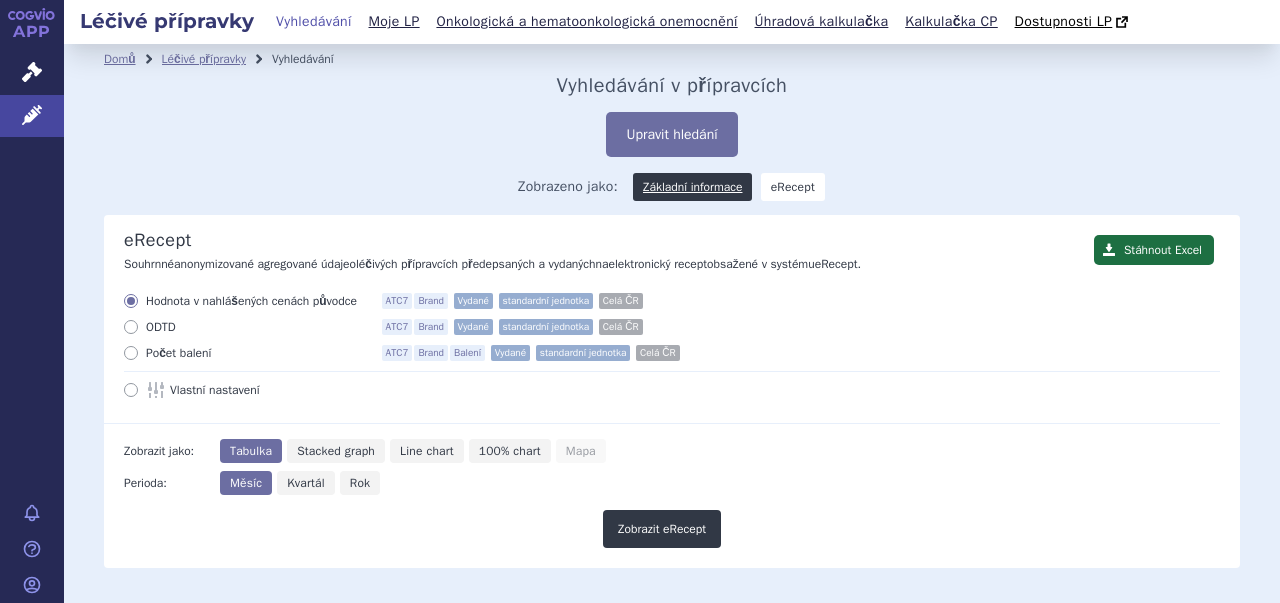 scroll, scrollTop: 0, scrollLeft: 0, axis: both 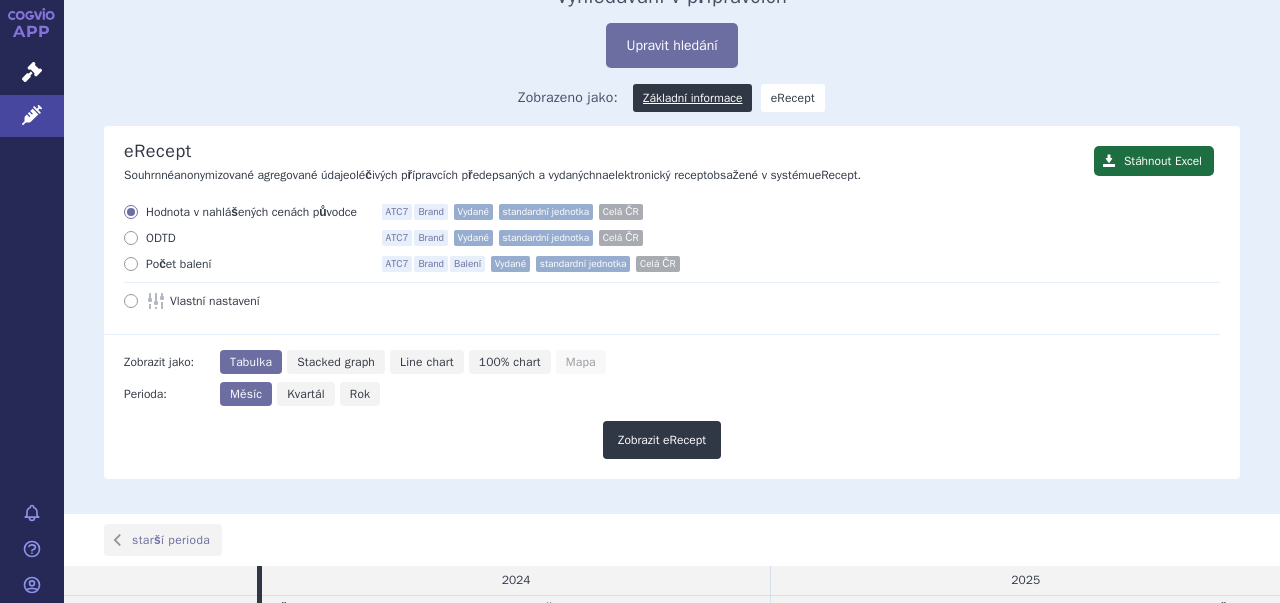click on "Vlastní nastavení" at bounding box center (280, 301) 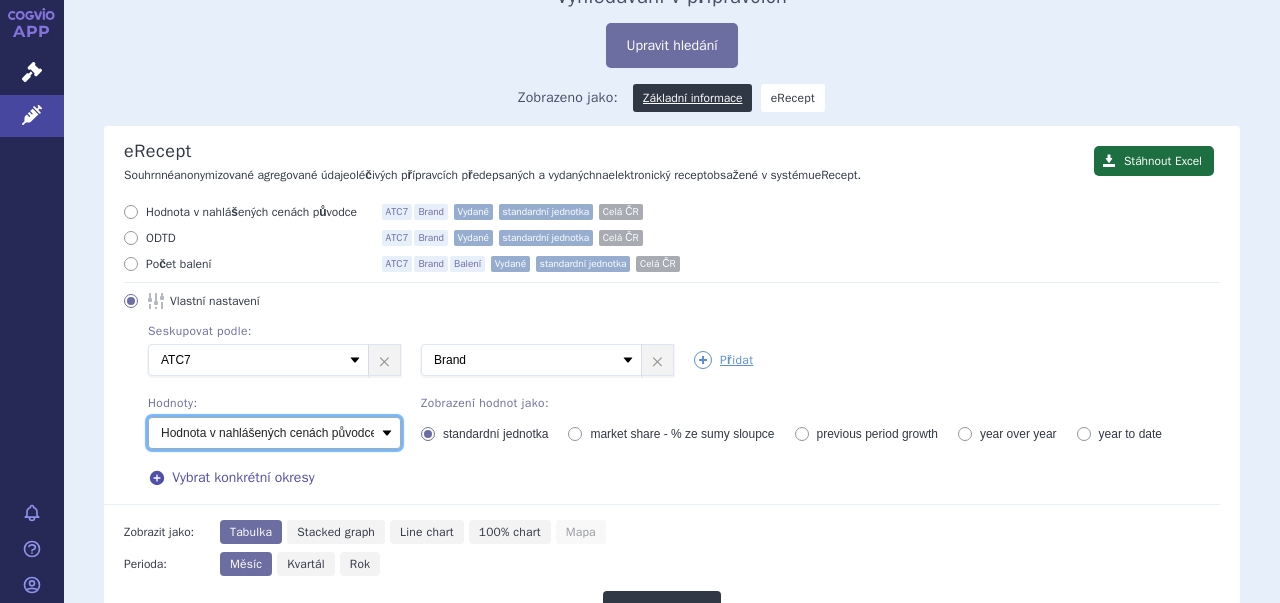drag, startPoint x: 340, startPoint y: 429, endPoint x: 289, endPoint y: 437, distance: 51.62364 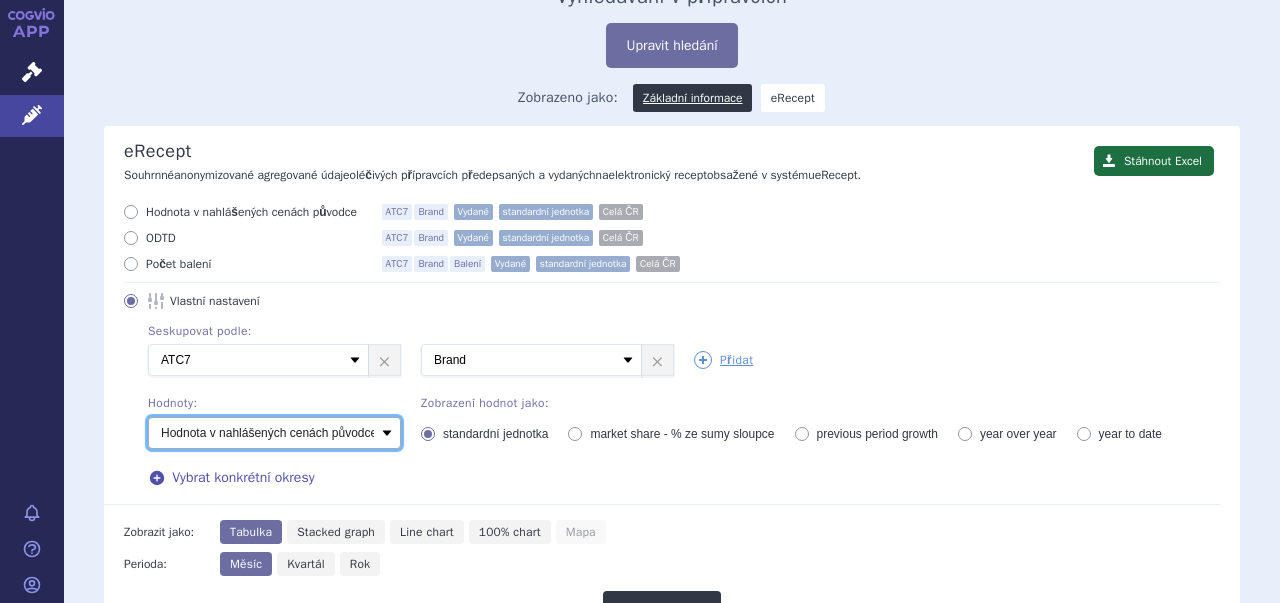 select on "predepsanePackages" 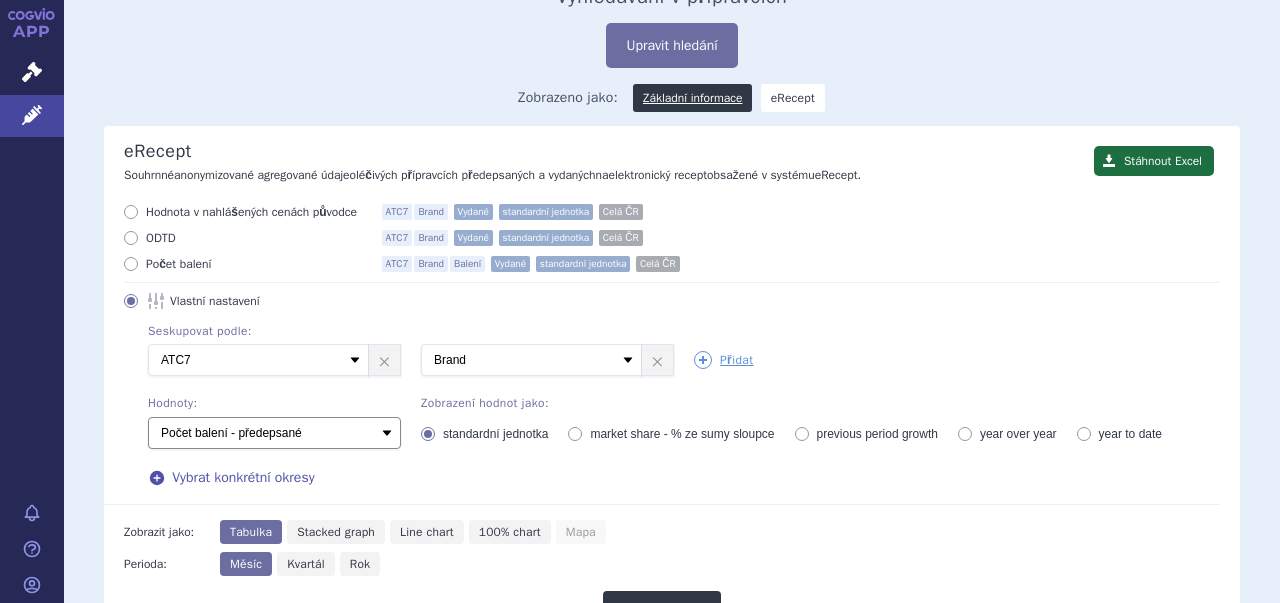 click on "Počet balení - vydané
Hodnota v nahlášených cenách původce - vydané
Hodnota v maximálních úhradách - vydané
ODTD - vydané
Počet balení - předepsané
Hodnota v nahlášených cenách původce - předepsané
Hodnota v maximálních úhradách - předepsané
ODTD - předepsané
Počet balení - rozdíl
Hodnota v nahlášených cenách původce - rozdíl
Hodnota v maximálních úhradách - rozdíl
ODTD - rozdíl
% zaměňování" at bounding box center [274, 433] 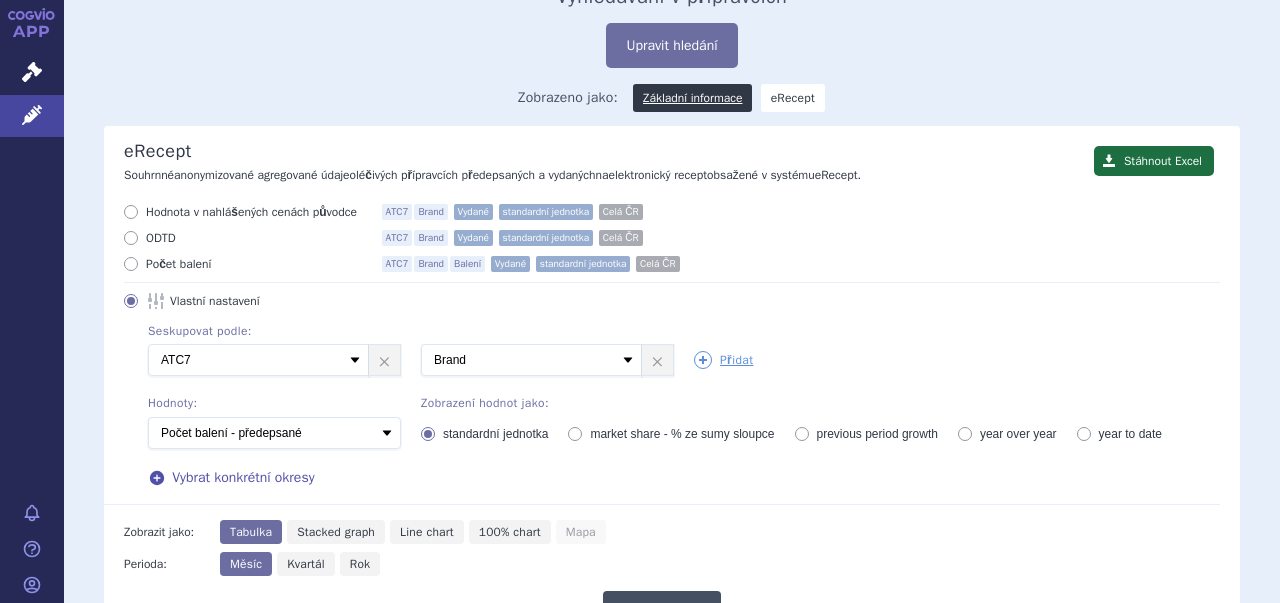 click on "Zobrazit eRecept" at bounding box center [662, 610] 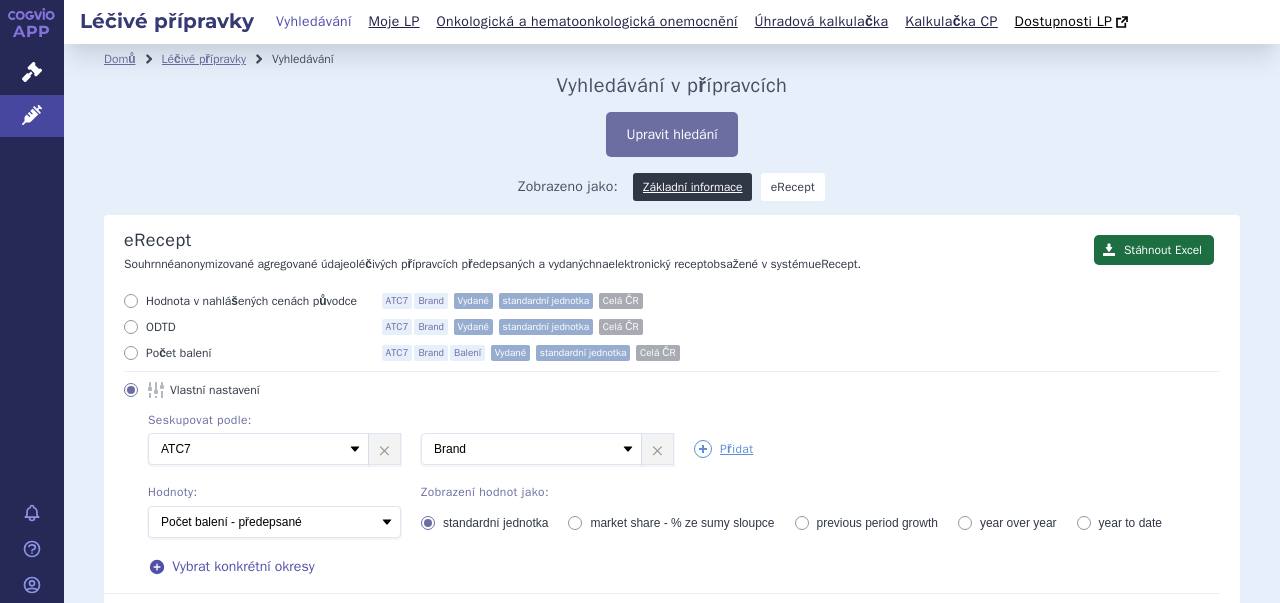 scroll, scrollTop: 0, scrollLeft: 0, axis: both 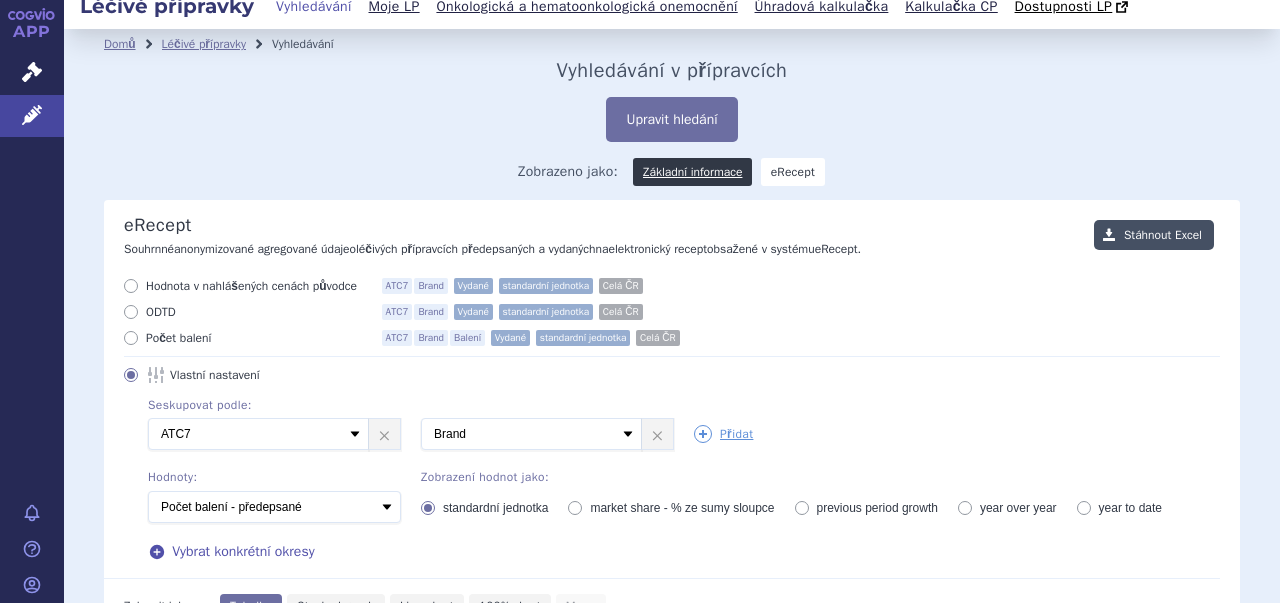 click on "Stáhnout Excel" at bounding box center (1154, 235) 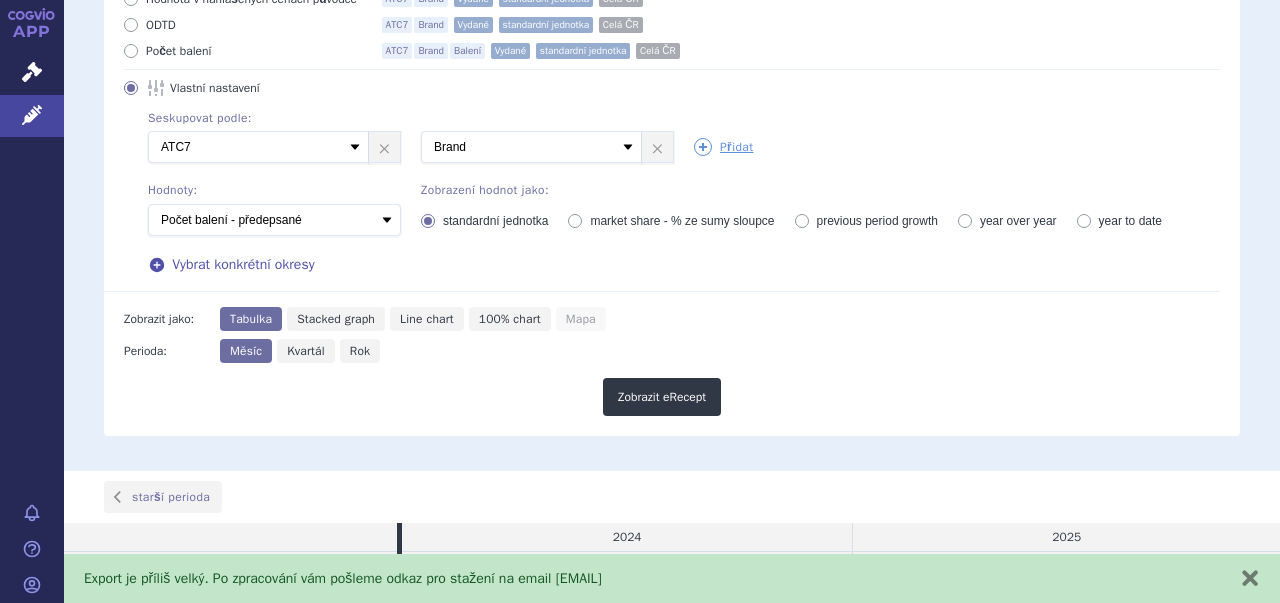 scroll, scrollTop: 0, scrollLeft: 0, axis: both 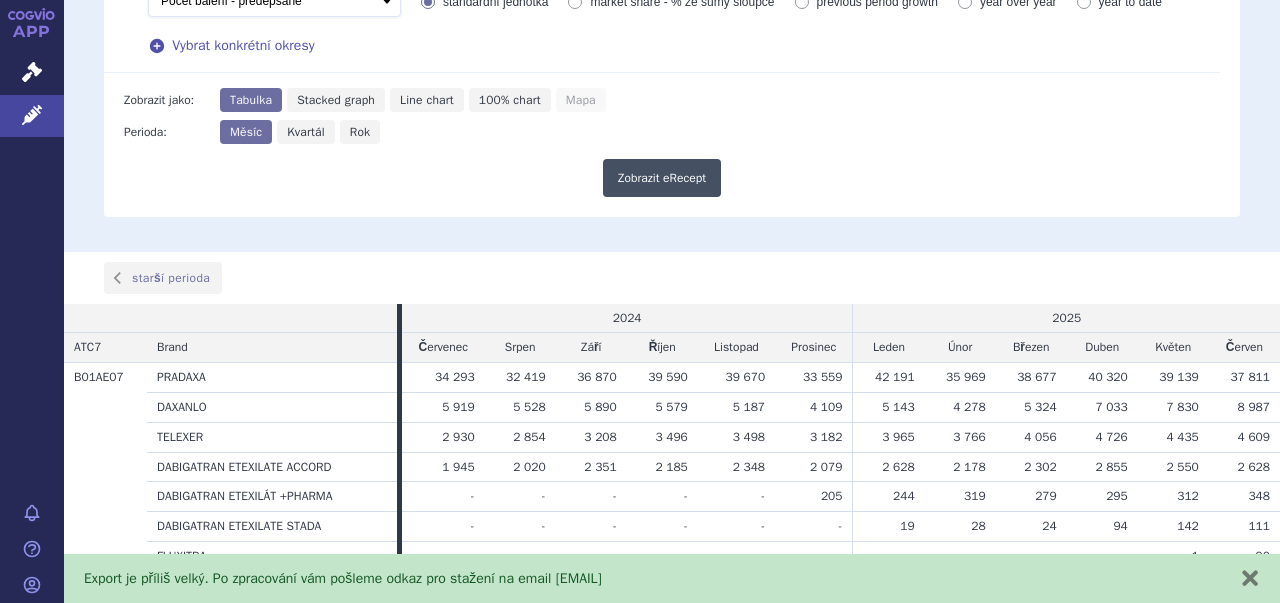 click on "Zobrazit eRecept" at bounding box center [662, 178] 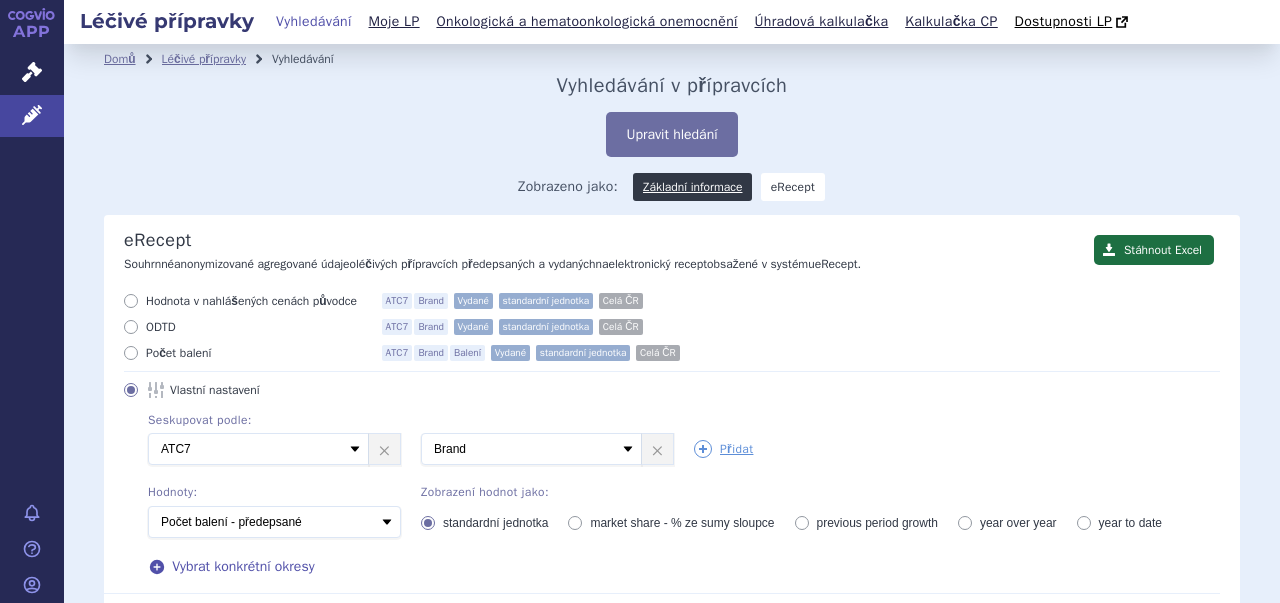 scroll, scrollTop: 0, scrollLeft: 0, axis: both 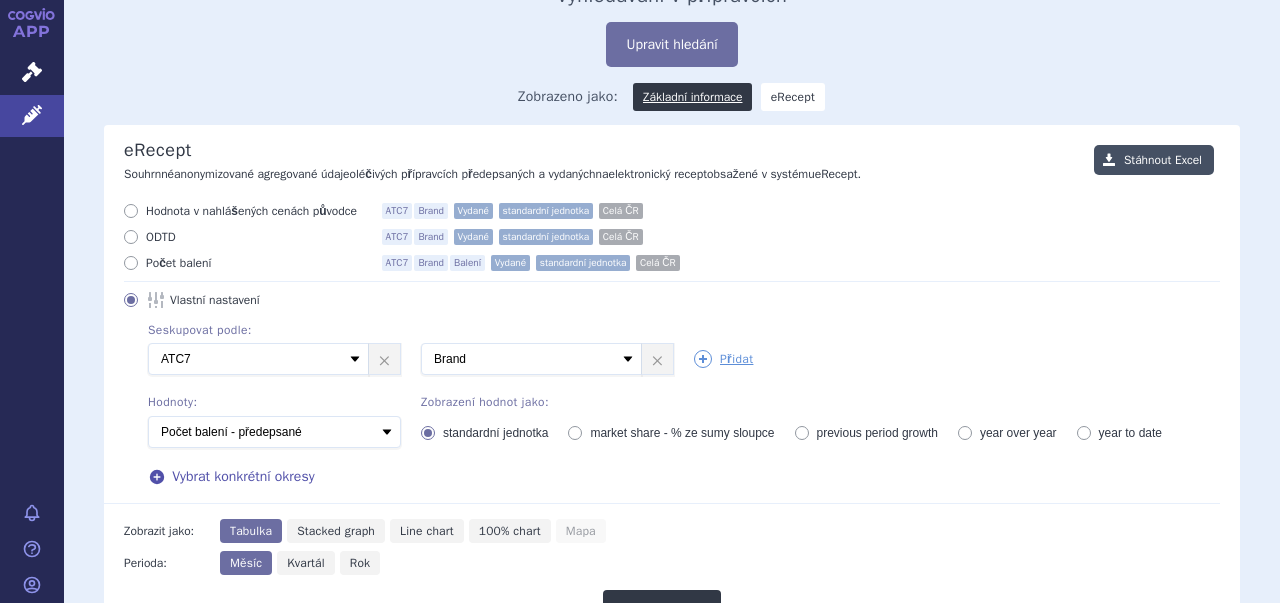 click on "Stáhnout Excel" at bounding box center (1154, 160) 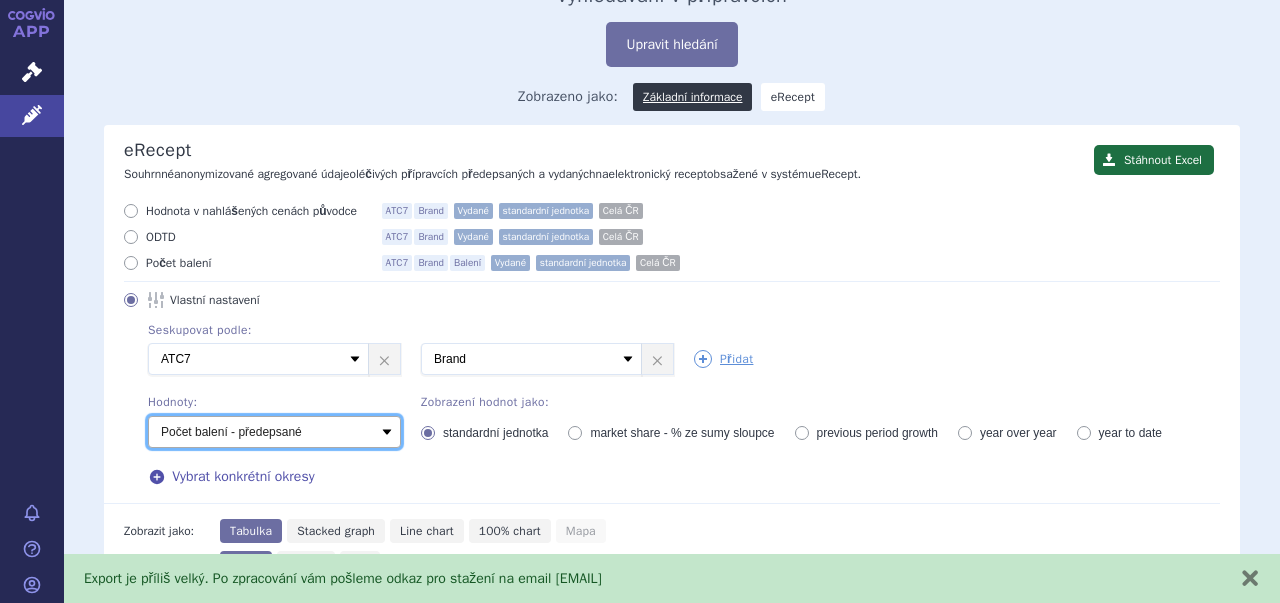 click on "Počet balení - vydané
Hodnota v nahlášených cenách původce - vydané
Hodnota v maximálních úhradách - vydané
ODTD - vydané
Počet balení - předepsané
Hodnota v nahlášených cenách původce - předepsané
Hodnota v maximálních úhradách - předepsané
ODTD - předepsané
Počet balení - rozdíl
Hodnota v nahlášených cenách původce - rozdíl
Hodnota v maximálních úhradách - rozdíl
ODTD - rozdíl
% zaměňování" at bounding box center [274, 432] 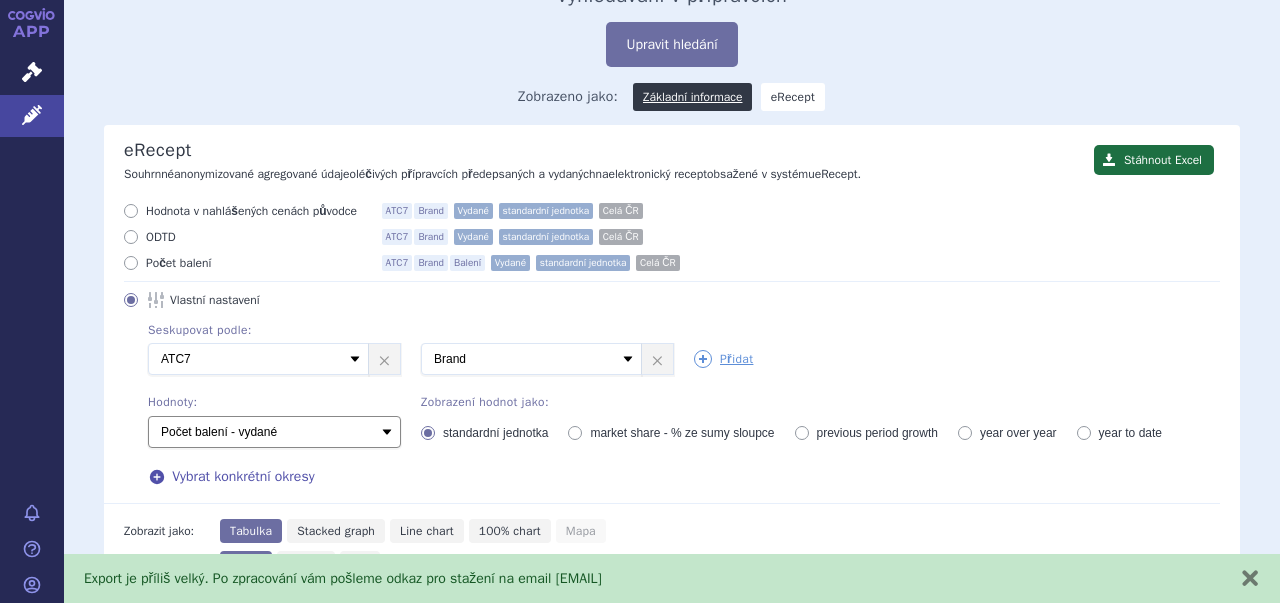 click on "Počet balení - vydané
Hodnota v nahlášených cenách původce - vydané
Hodnota v maximálních úhradách - vydané
ODTD - vydané
Počet balení - předepsané
Hodnota v nahlášených cenách původce - předepsané
Hodnota v maximálních úhradách - předepsané
ODTD - předepsané
Počet balení - rozdíl
Hodnota v nahlášených cenách původce - rozdíl
Hodnota v maximálních úhradách - rozdíl
ODTD - rozdíl
% zaměňování" at bounding box center (274, 432) 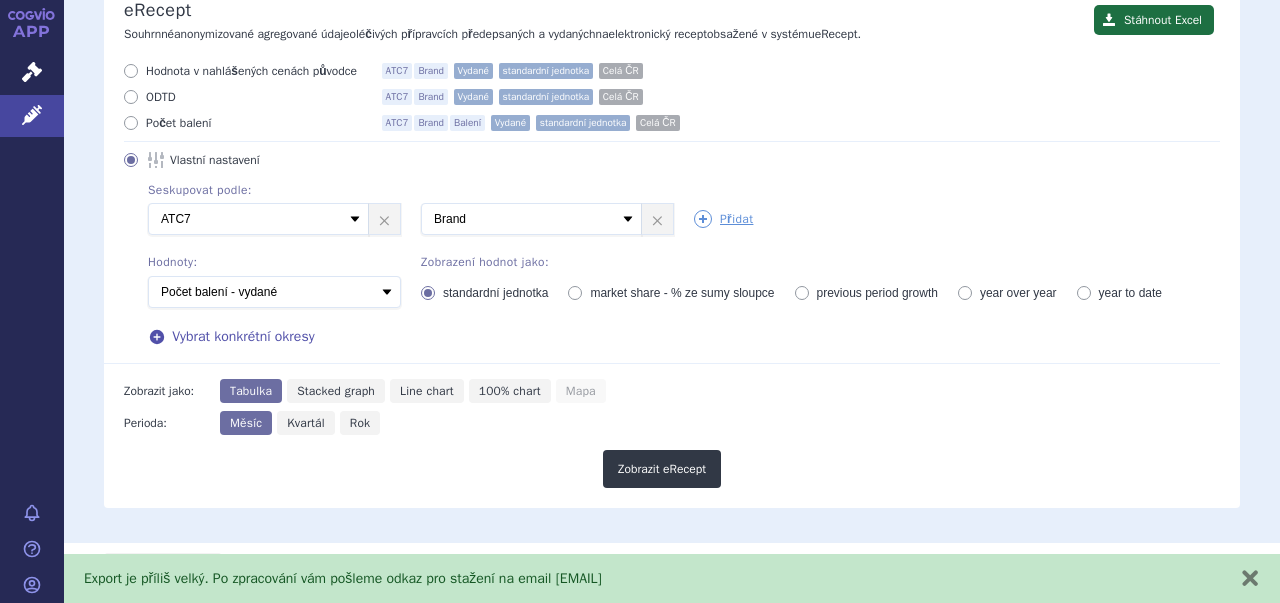 scroll, scrollTop: 238, scrollLeft: 0, axis: vertical 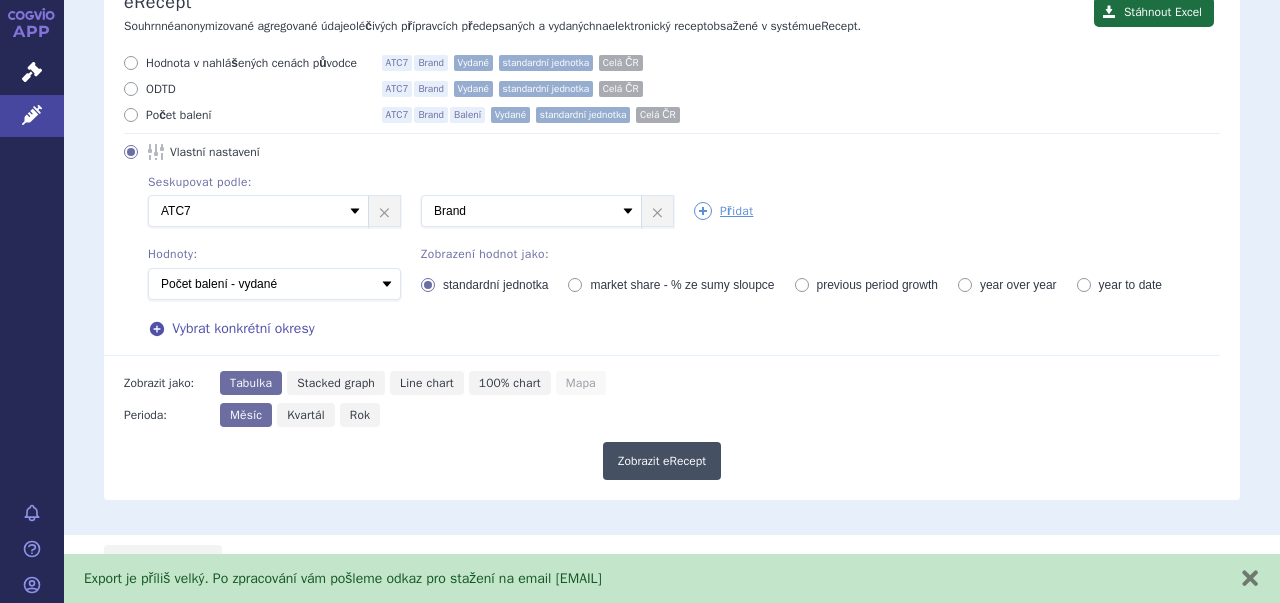 click on "Zobrazit eRecept" at bounding box center (662, 461) 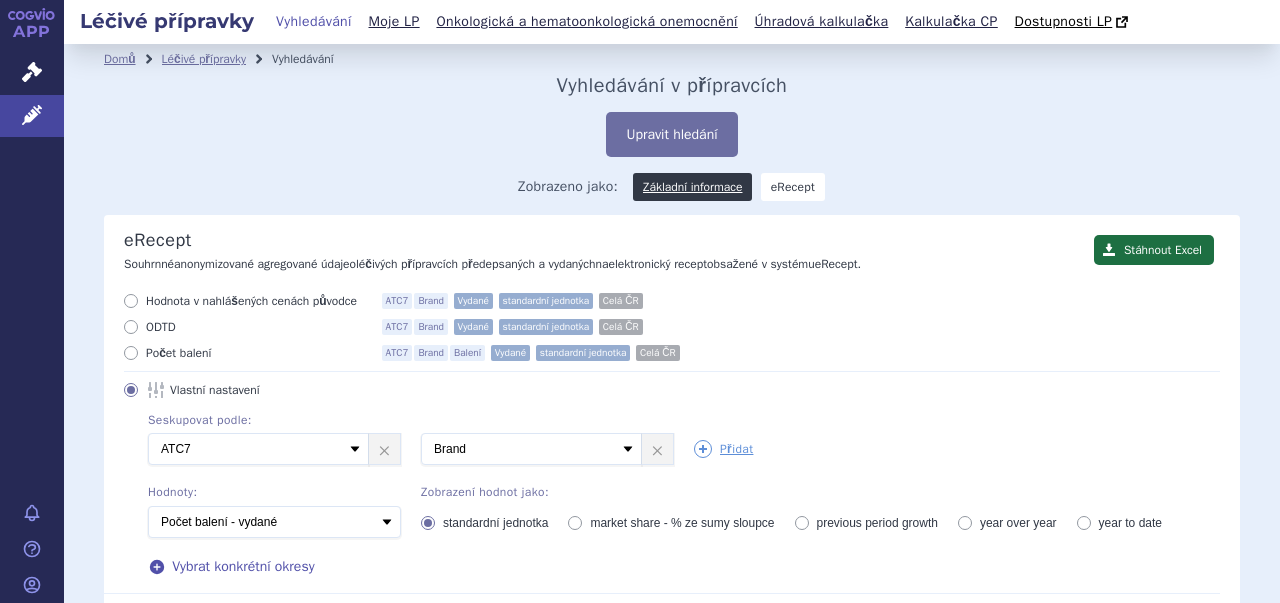 scroll, scrollTop: 0, scrollLeft: 0, axis: both 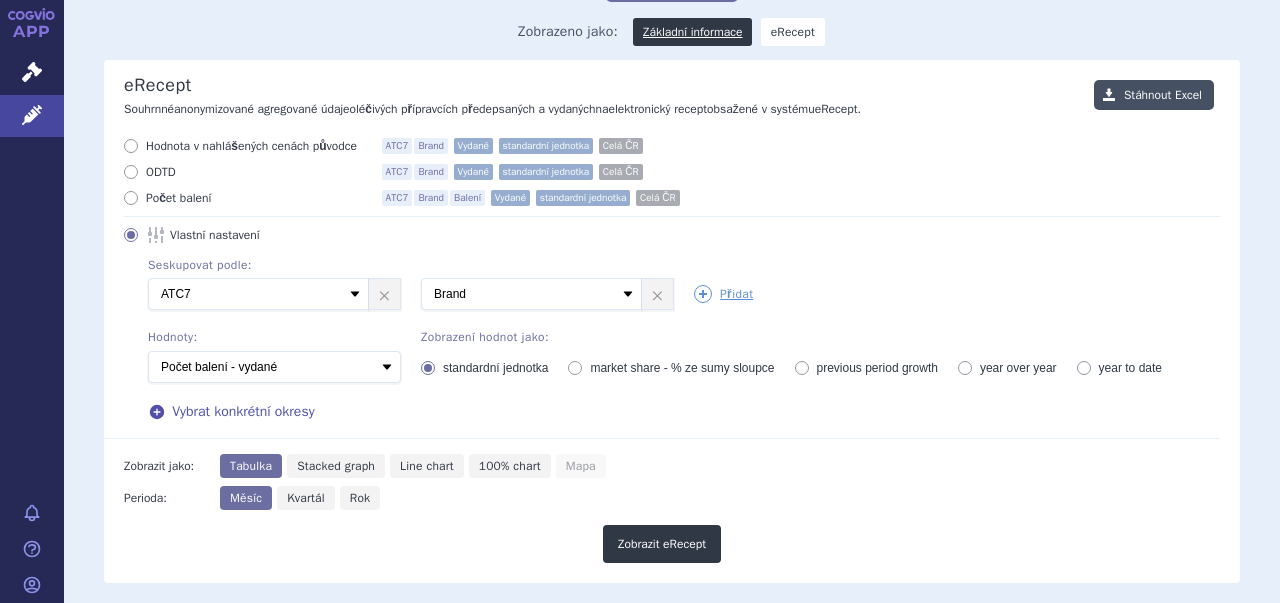 click on "Stáhnout Excel" at bounding box center (1154, 95) 